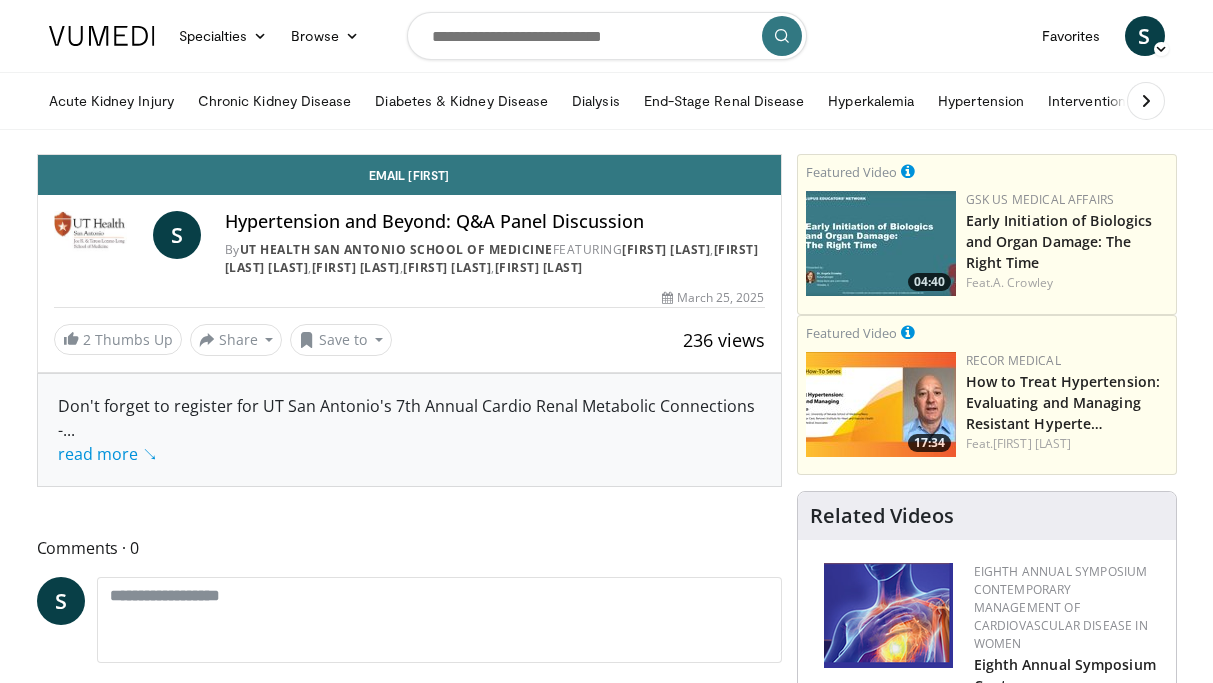 scroll, scrollTop: 0, scrollLeft: 0, axis: both 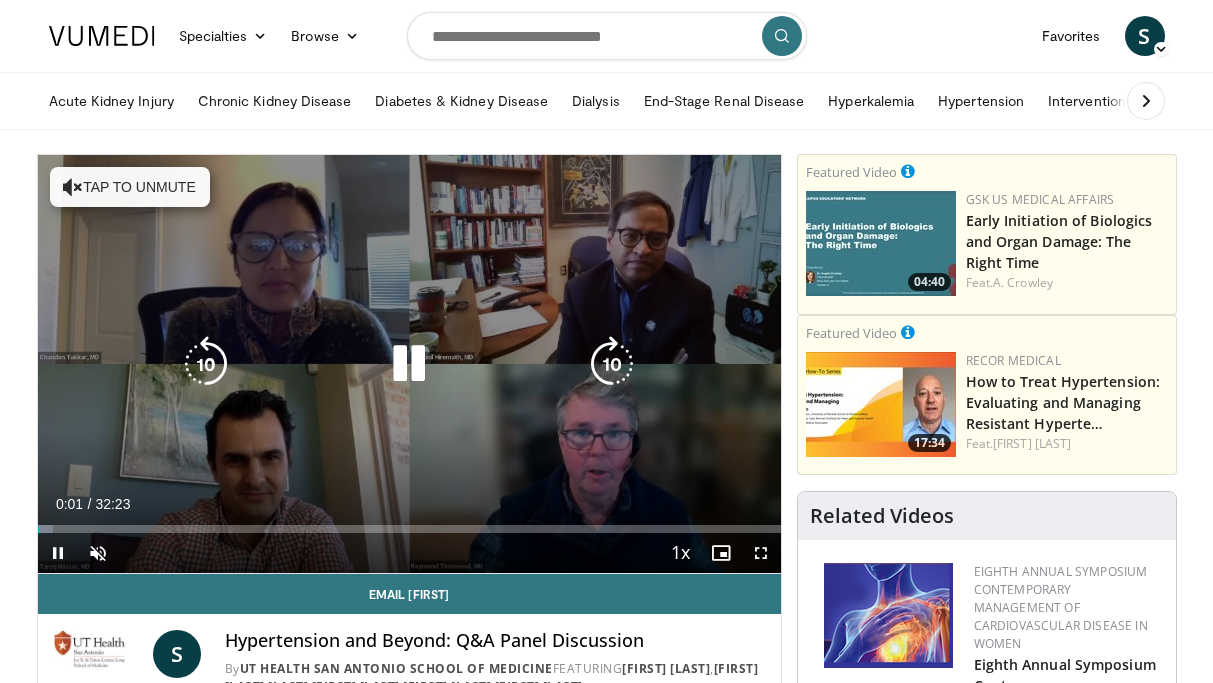 click at bounding box center [409, 364] 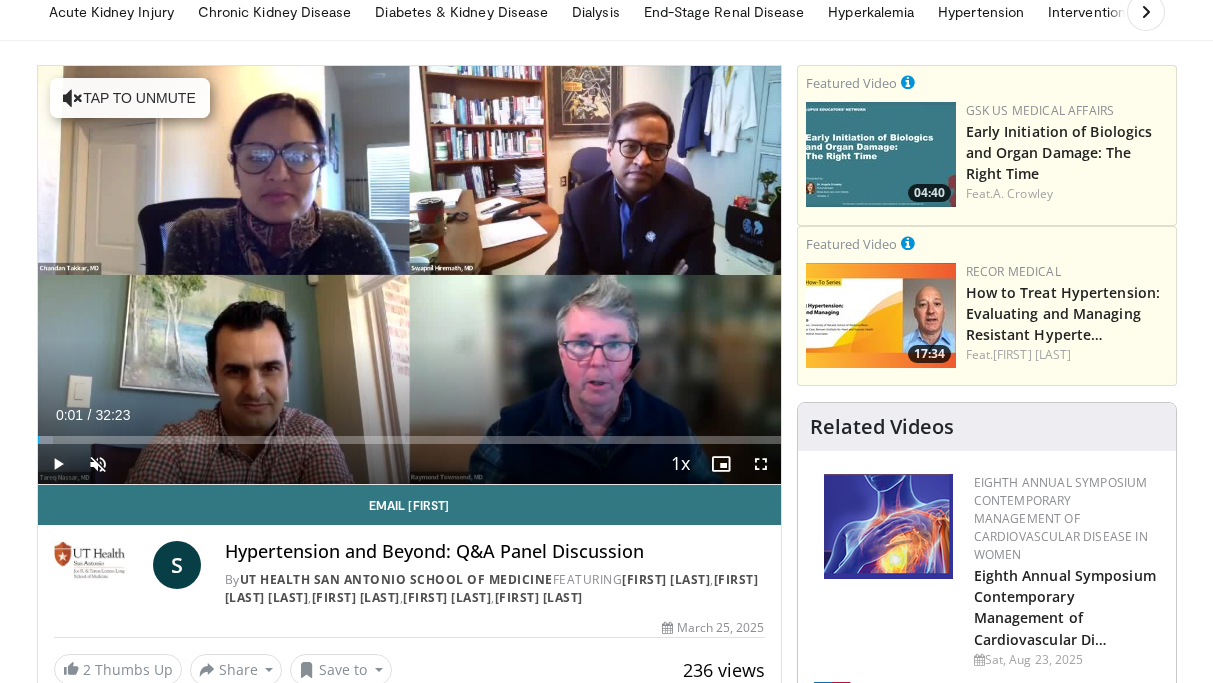 scroll, scrollTop: 93, scrollLeft: 0, axis: vertical 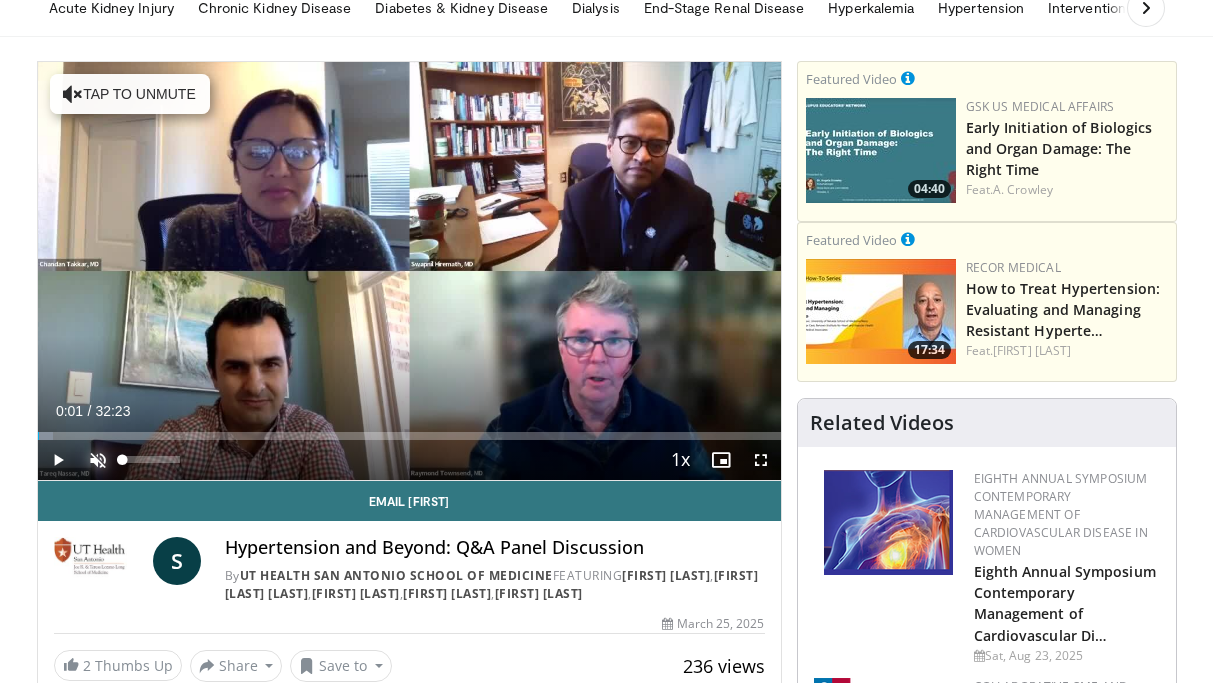 click at bounding box center (98, 460) 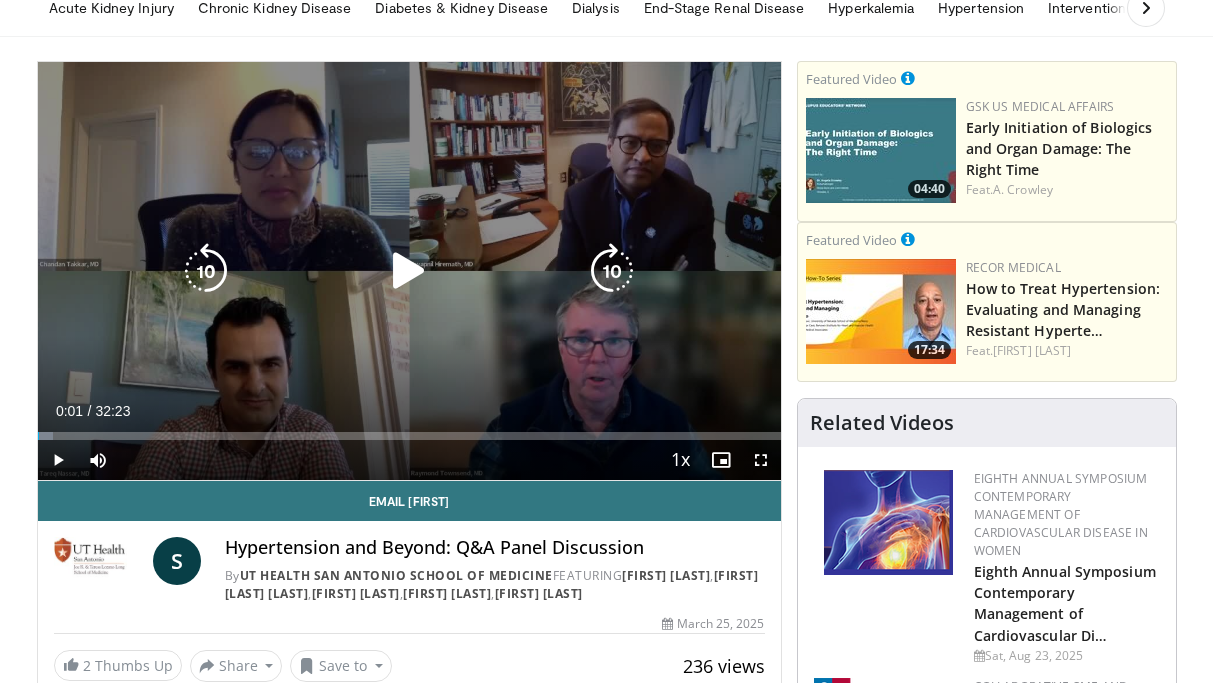 click on "10 seconds
Tap to unmute" at bounding box center (409, 271) 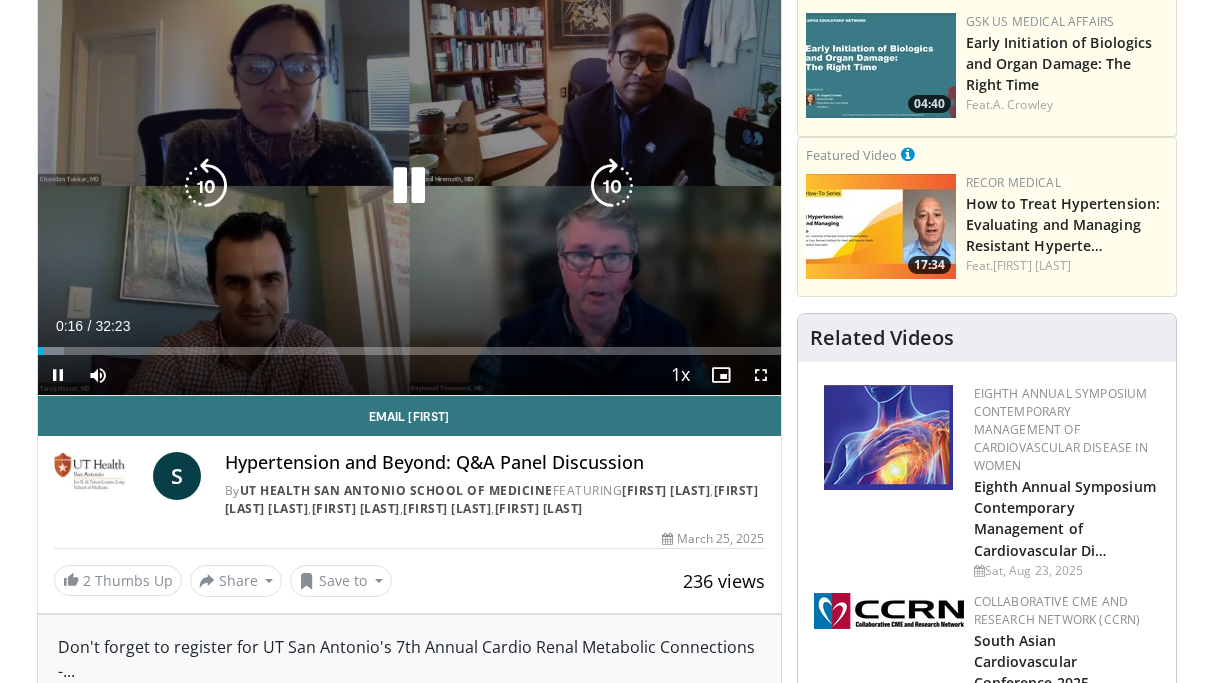 scroll, scrollTop: 180, scrollLeft: 0, axis: vertical 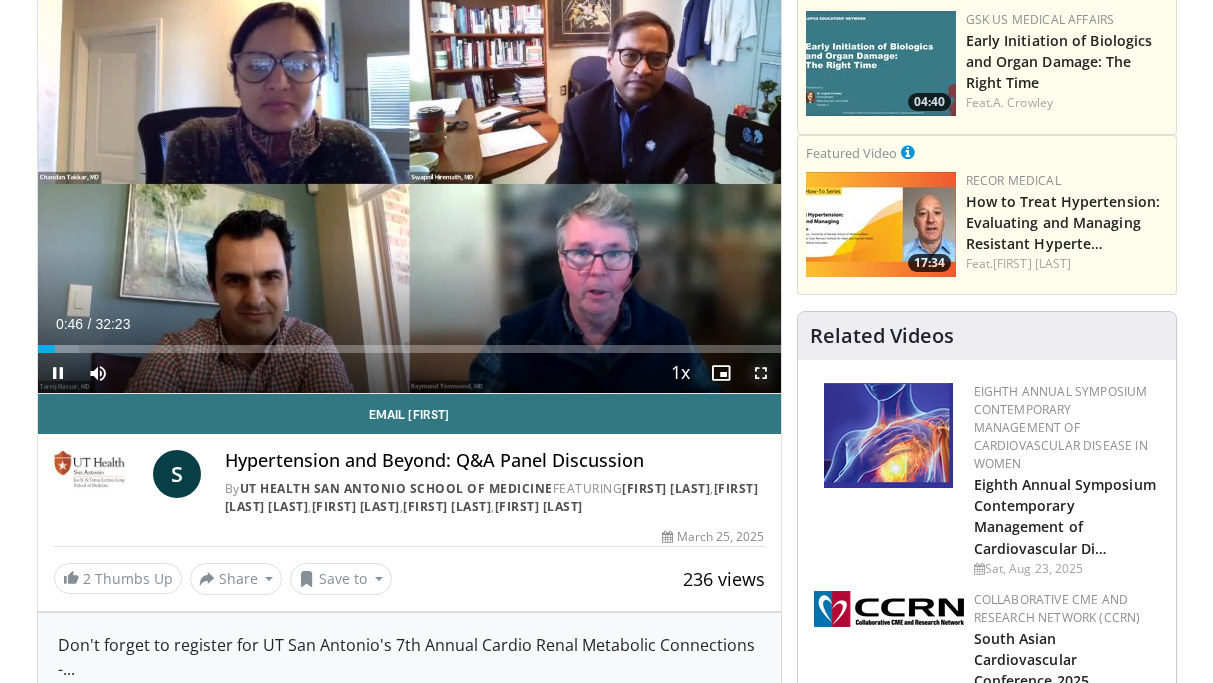 click at bounding box center [761, 373] 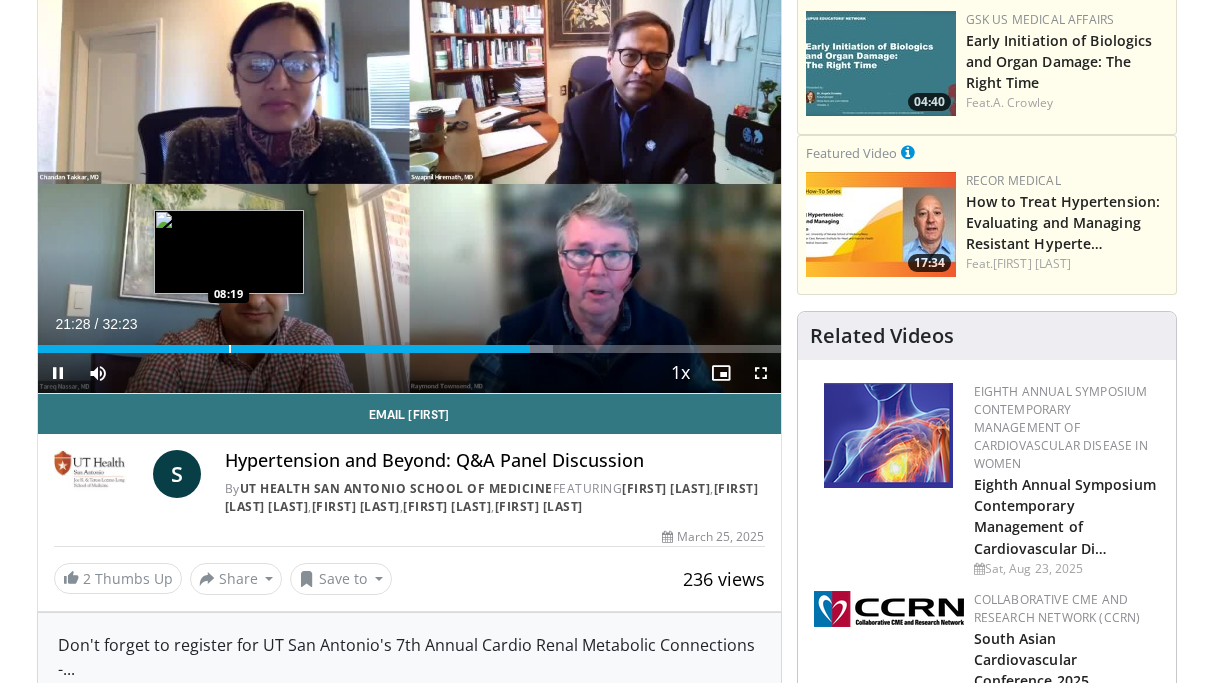 click at bounding box center (230, 349) 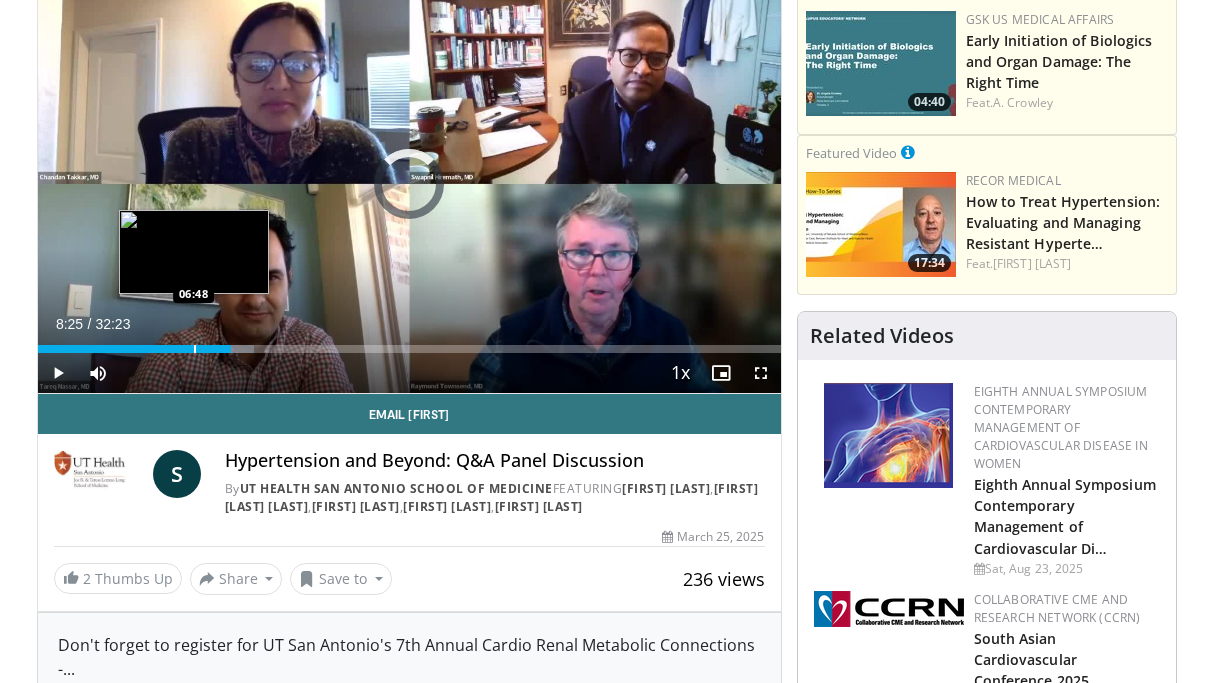 click on "08:25" at bounding box center [134, 349] 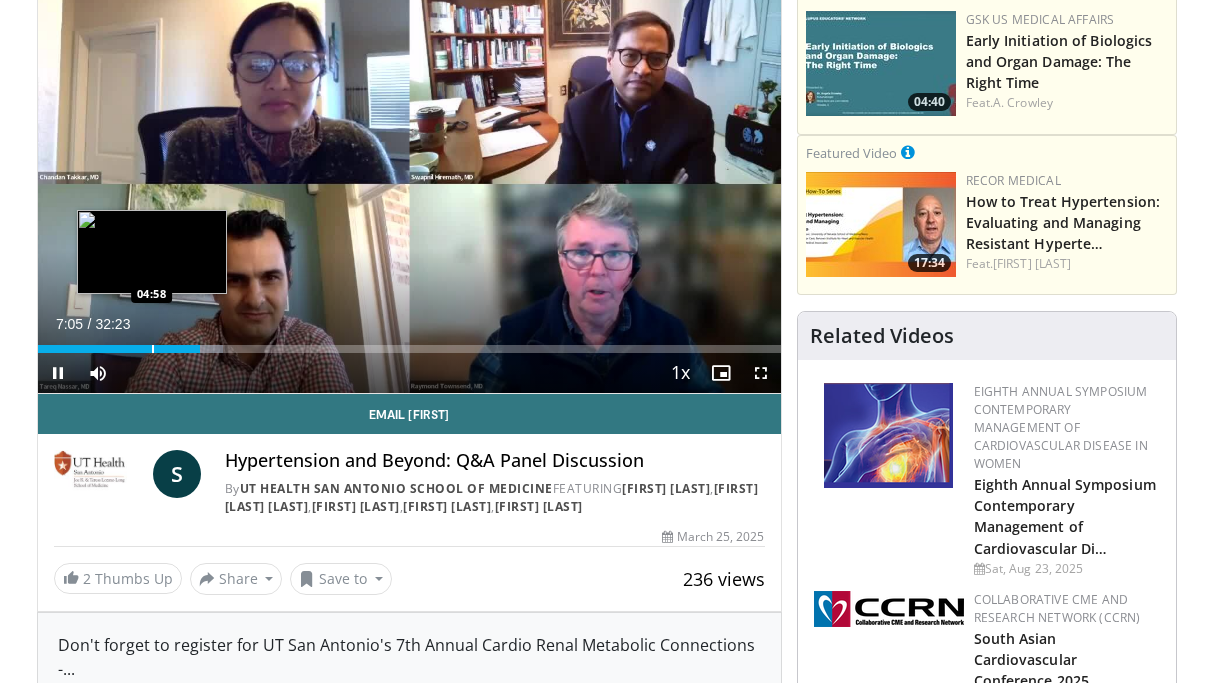 click at bounding box center [153, 349] 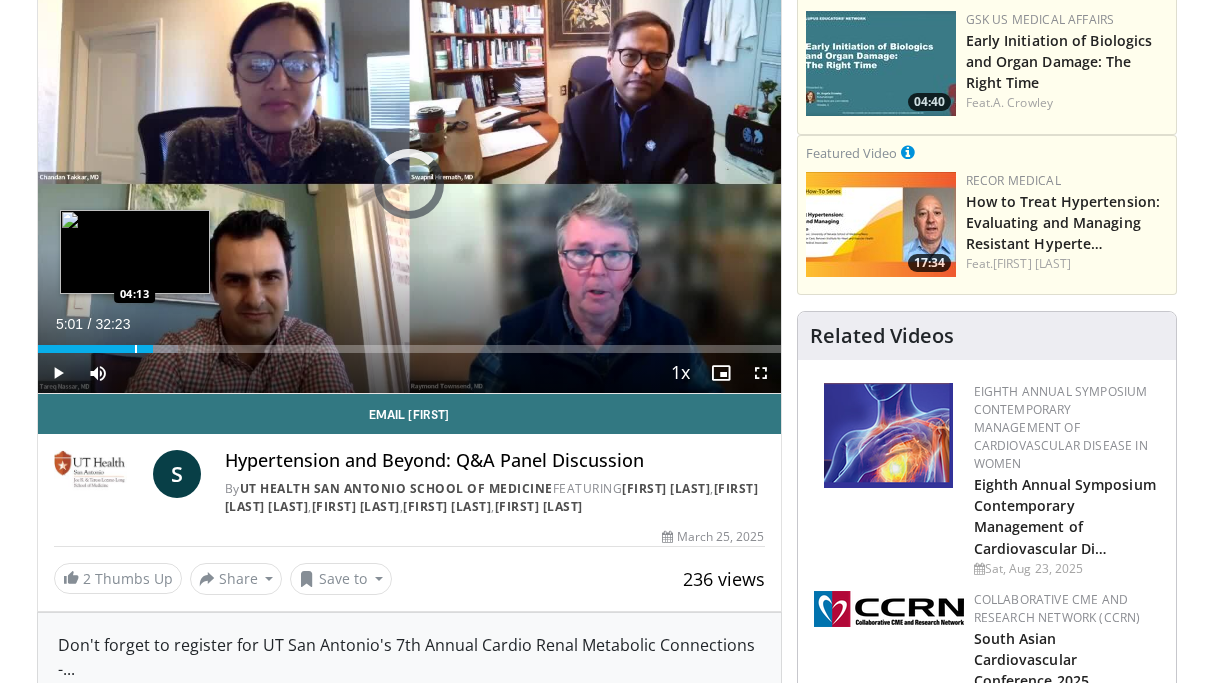 click on "Loaded :  18.88% 05:01 04:13" at bounding box center [409, 349] 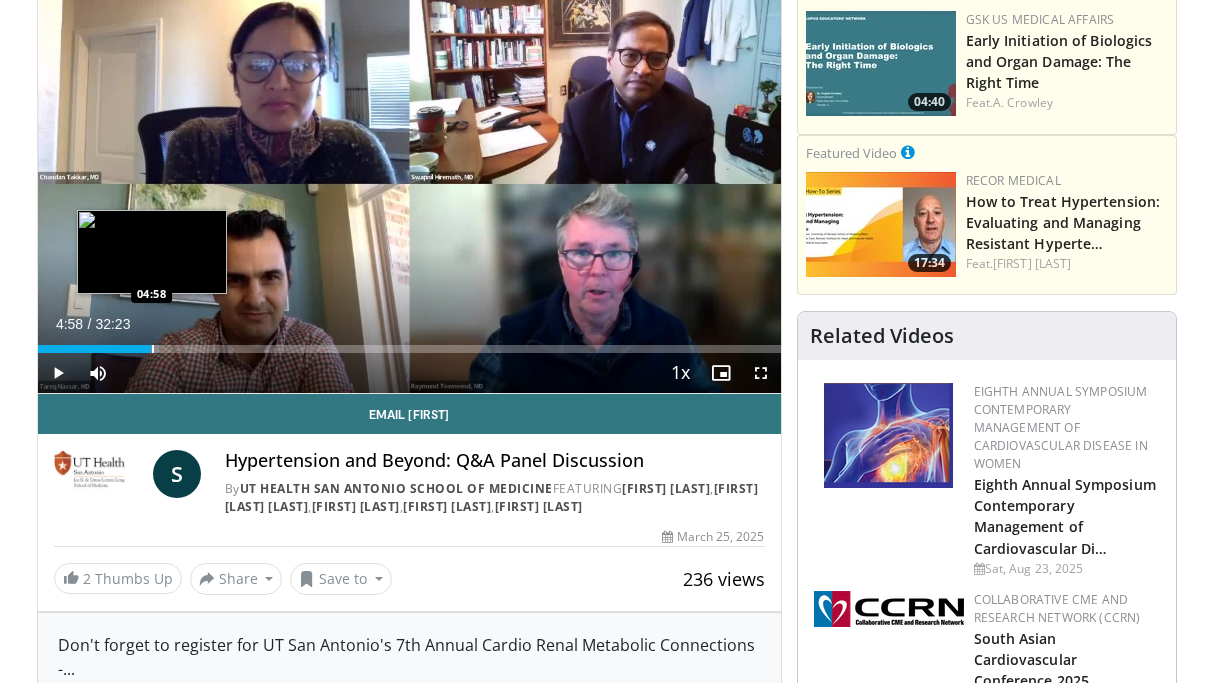 click on "Loaded :  16.33% 04:58 04:58" at bounding box center (409, 349) 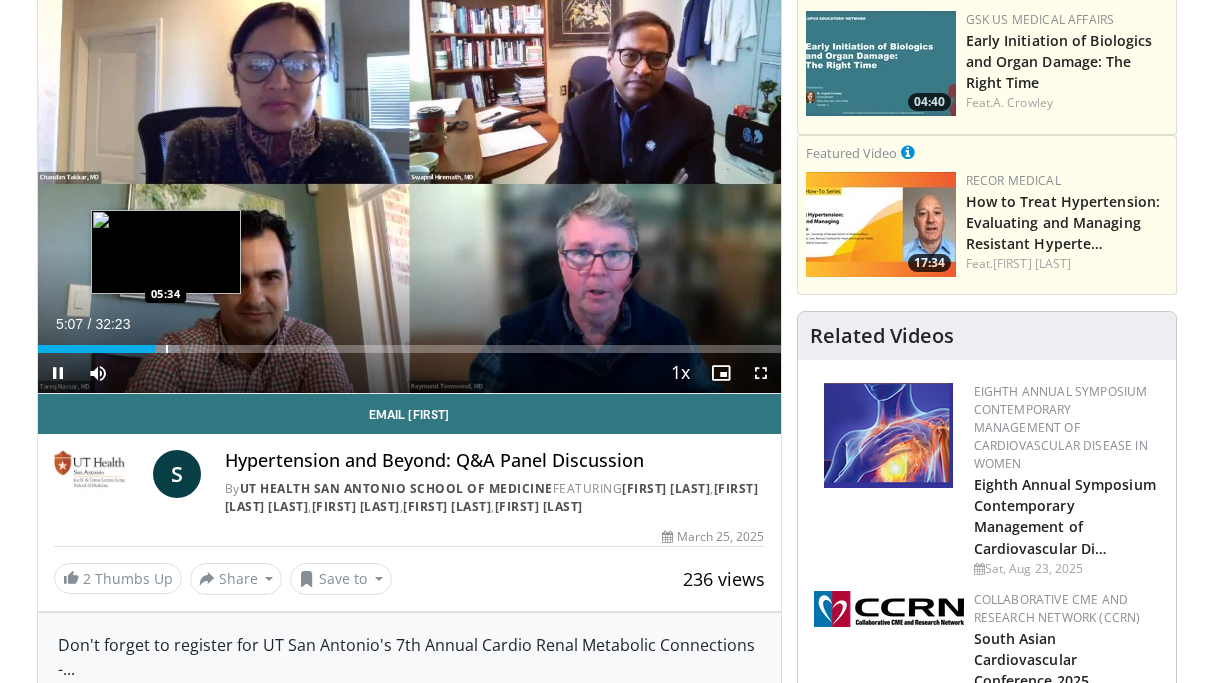 click at bounding box center (167, 349) 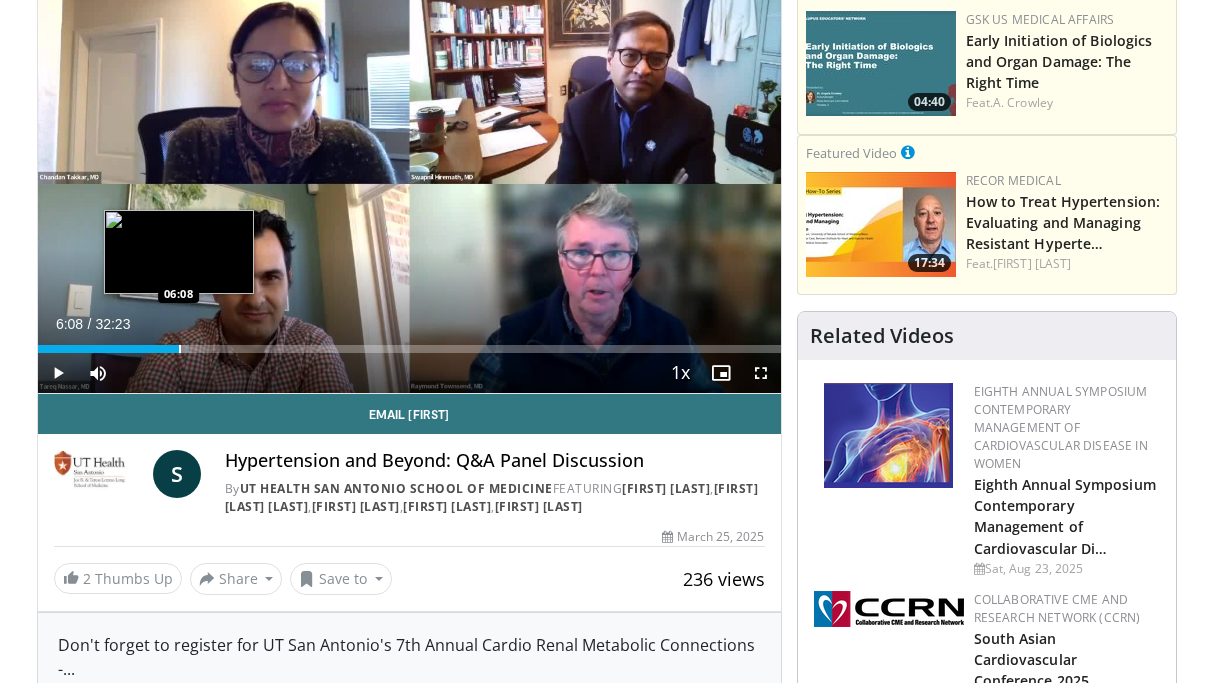 click at bounding box center [180, 349] 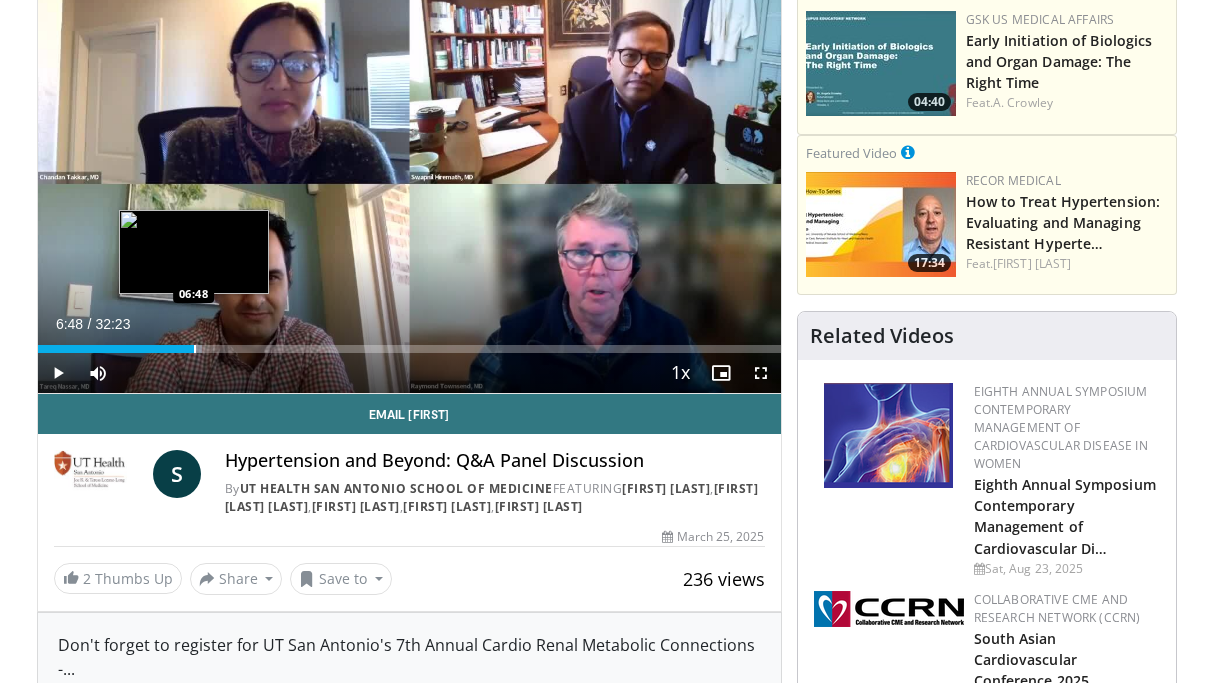 click at bounding box center [195, 349] 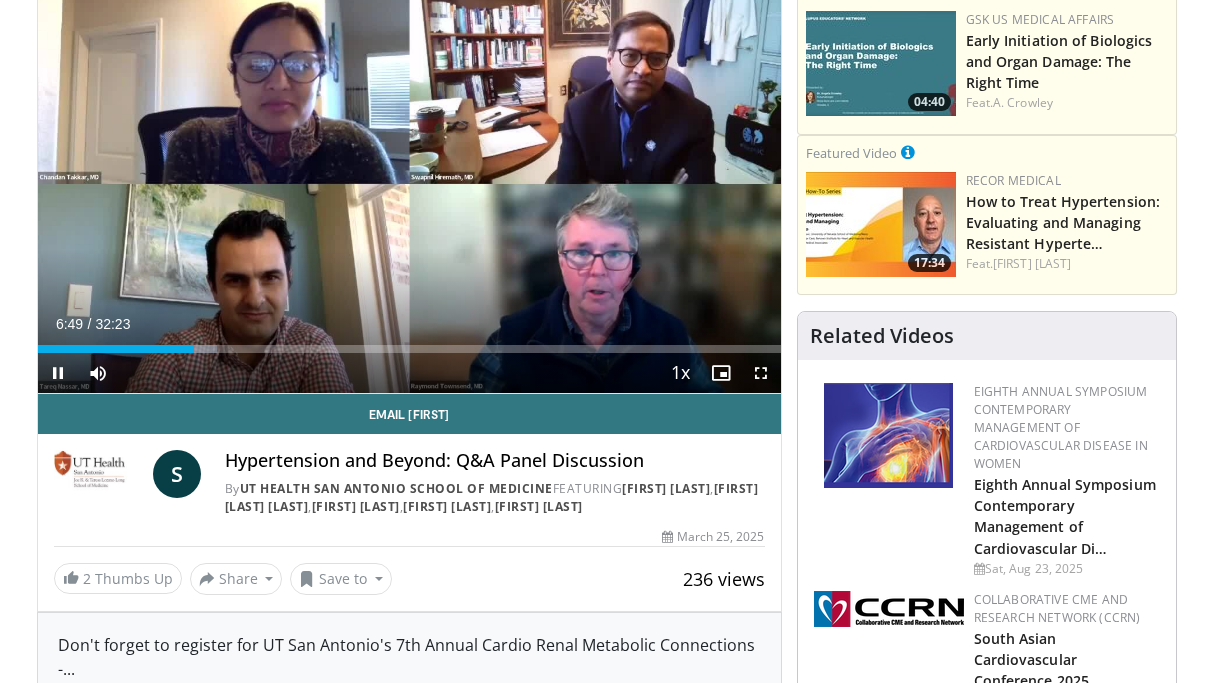 click on "Current Time  6:49 / Duration  32:23 Pause Skip Backward Skip Forward Mute Loaded :  24.21% 06:49 06:48 Stream Type  LIVE Seek to live, currently behind live LIVE   1x Playback Rate 0.5x 0.75x 1x , selected 1.25x 1.5x 1.75x 2x Chapters Chapters Descriptions descriptions off , selected Captions captions settings , opens captions settings dialog captions off , selected Audio Track en (Main) , selected Fullscreen Enable picture-in-picture mode" at bounding box center [409, 373] 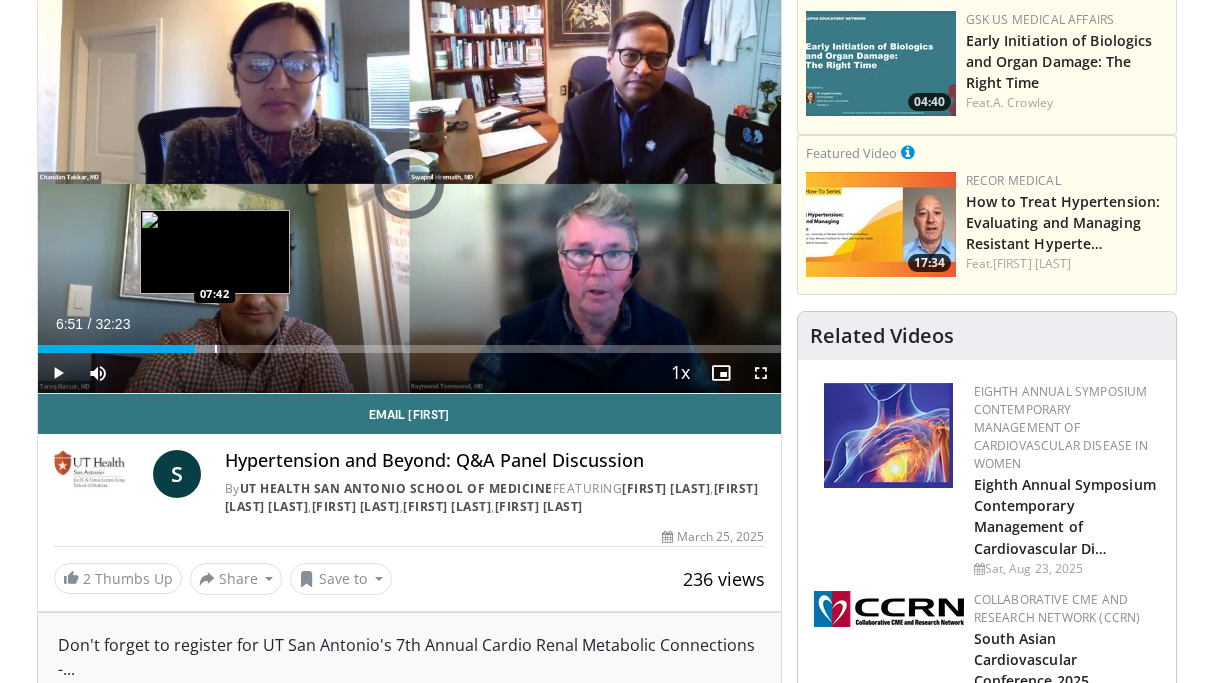 click at bounding box center (216, 349) 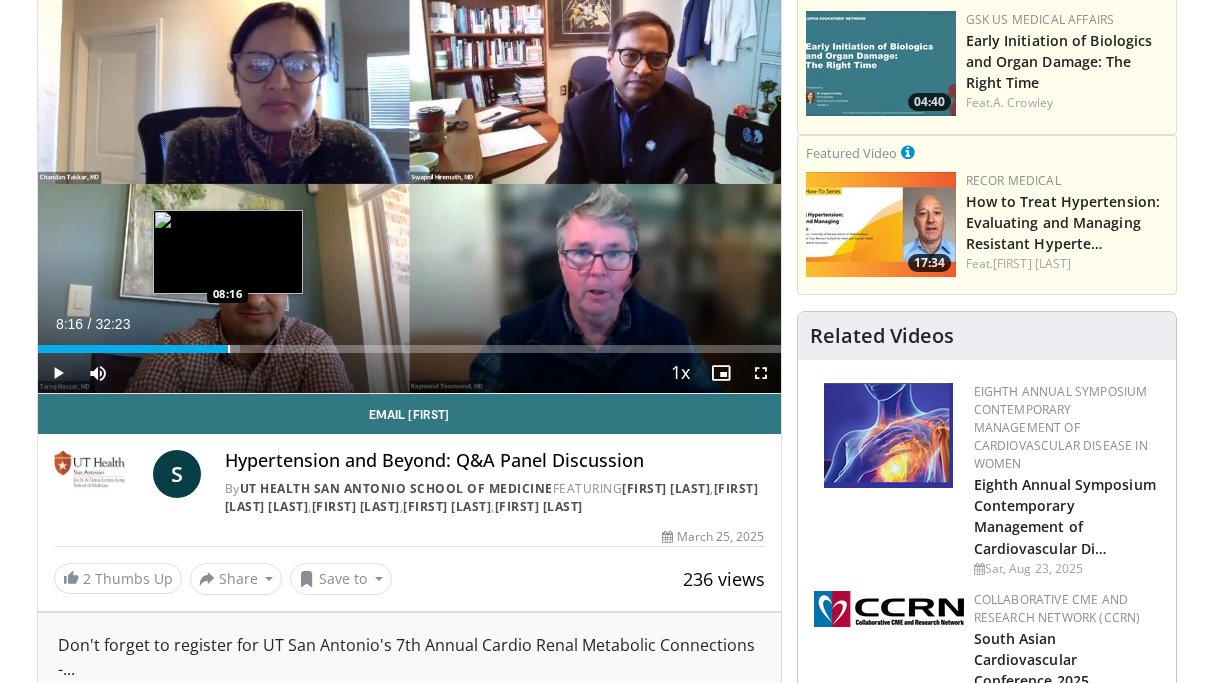 click at bounding box center [229, 349] 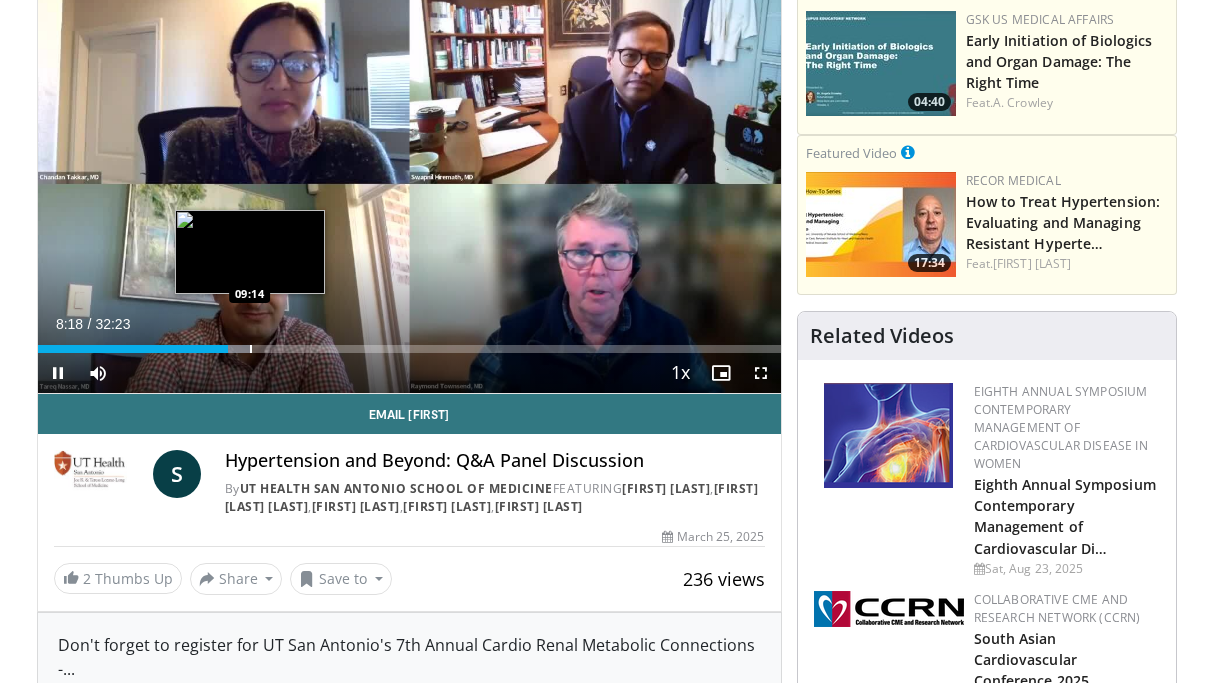 click at bounding box center (251, 349) 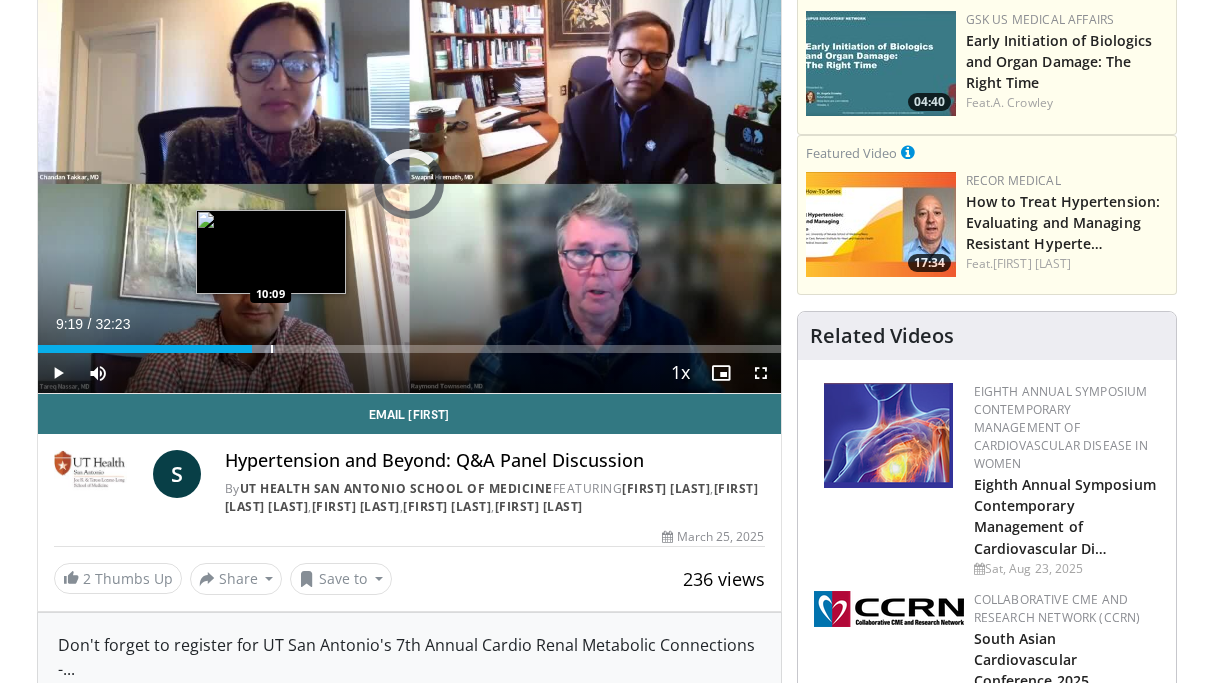 click at bounding box center (272, 349) 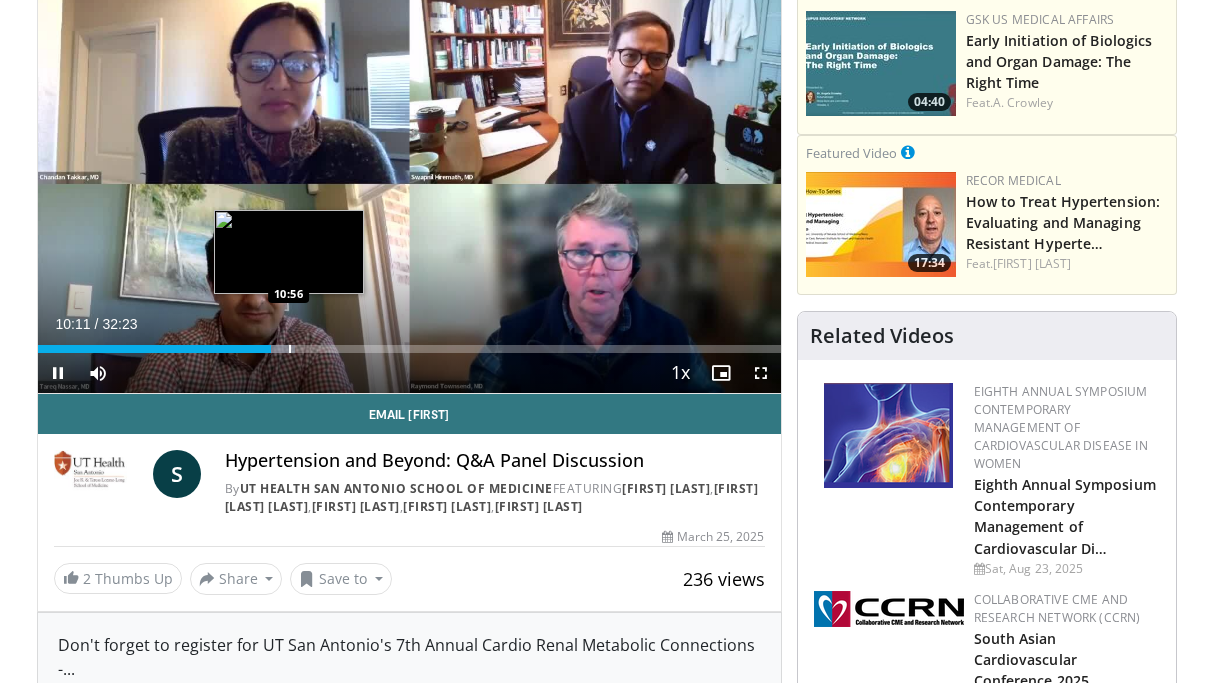 click at bounding box center [290, 349] 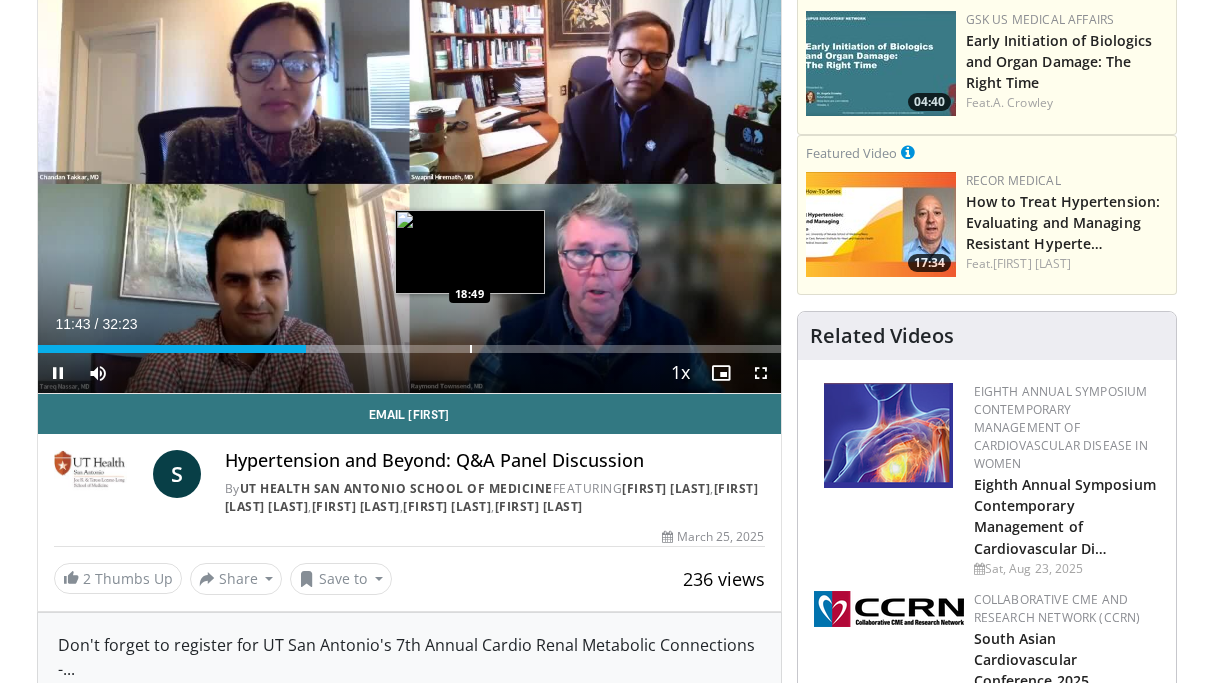 click at bounding box center (471, 349) 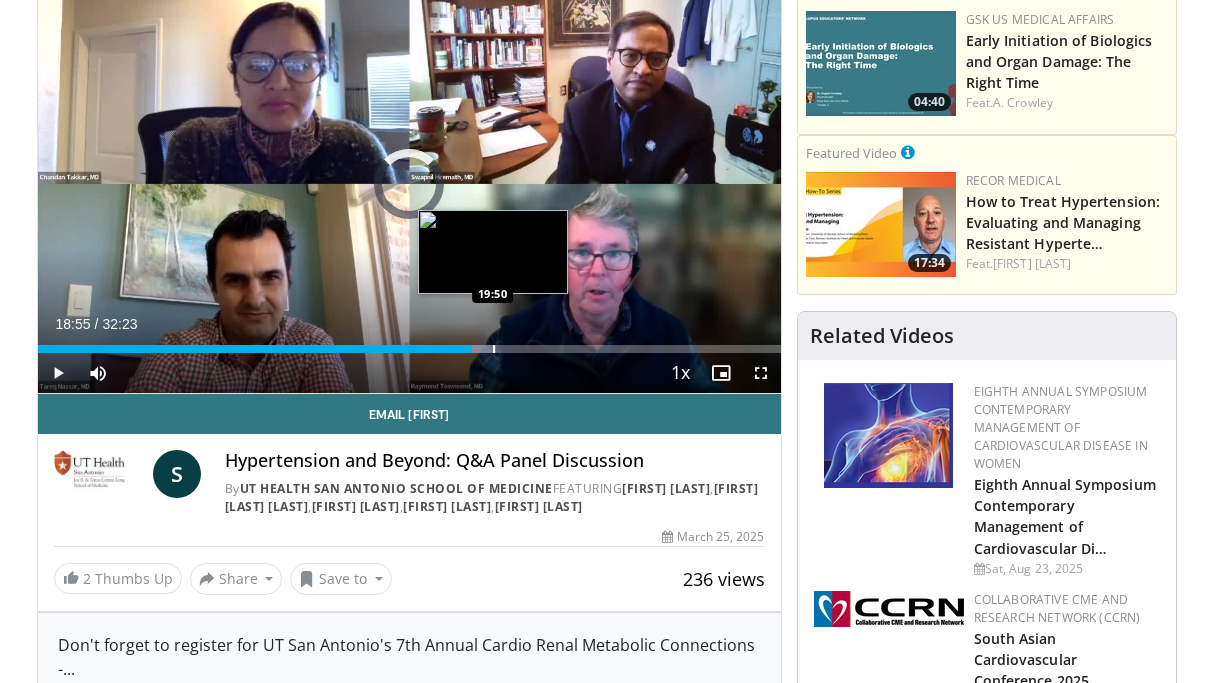 click at bounding box center (494, 349) 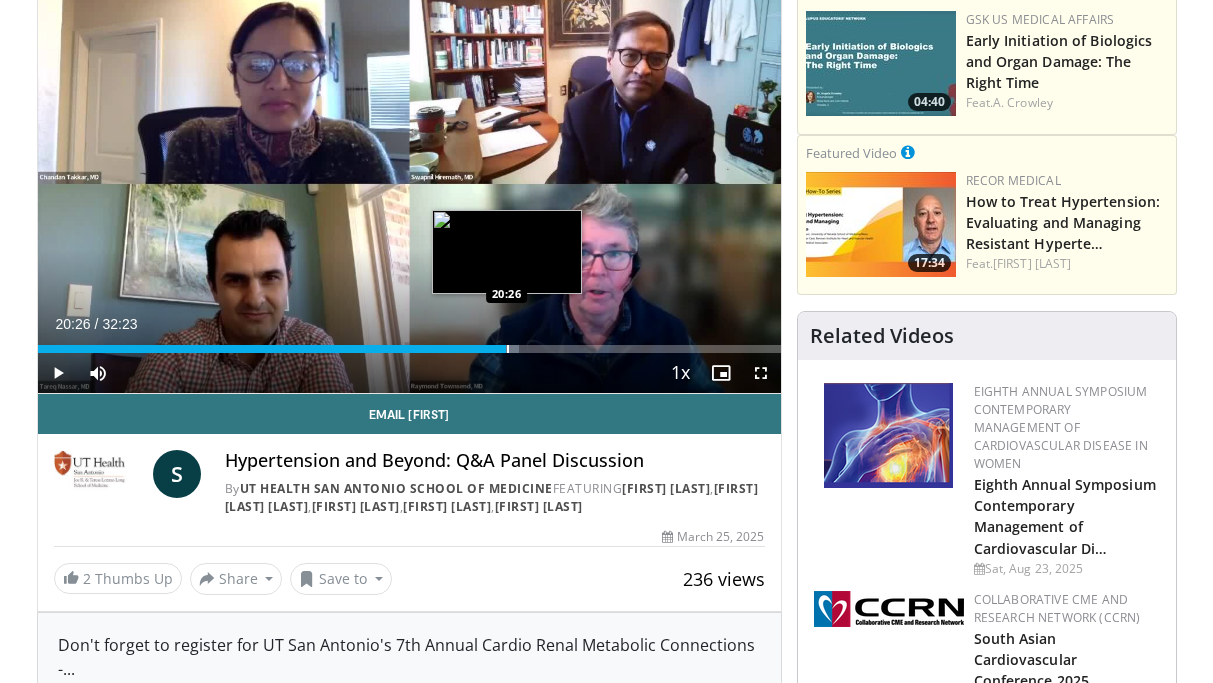 click at bounding box center [508, 349] 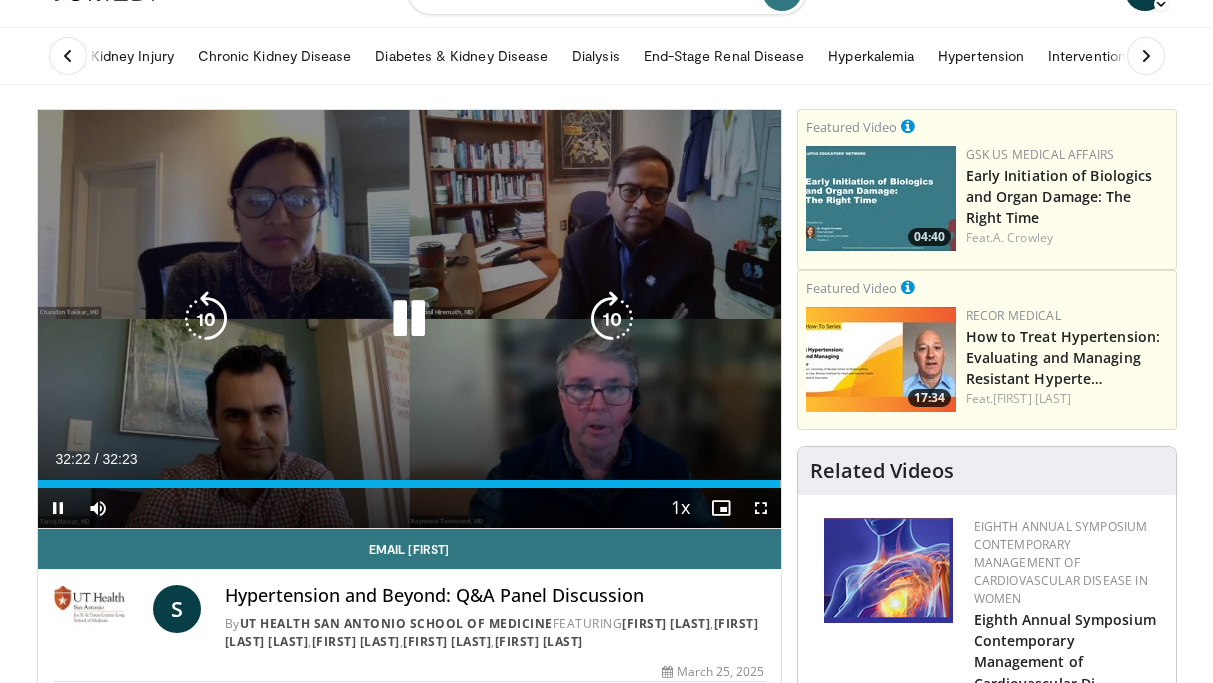 scroll, scrollTop: 0, scrollLeft: 0, axis: both 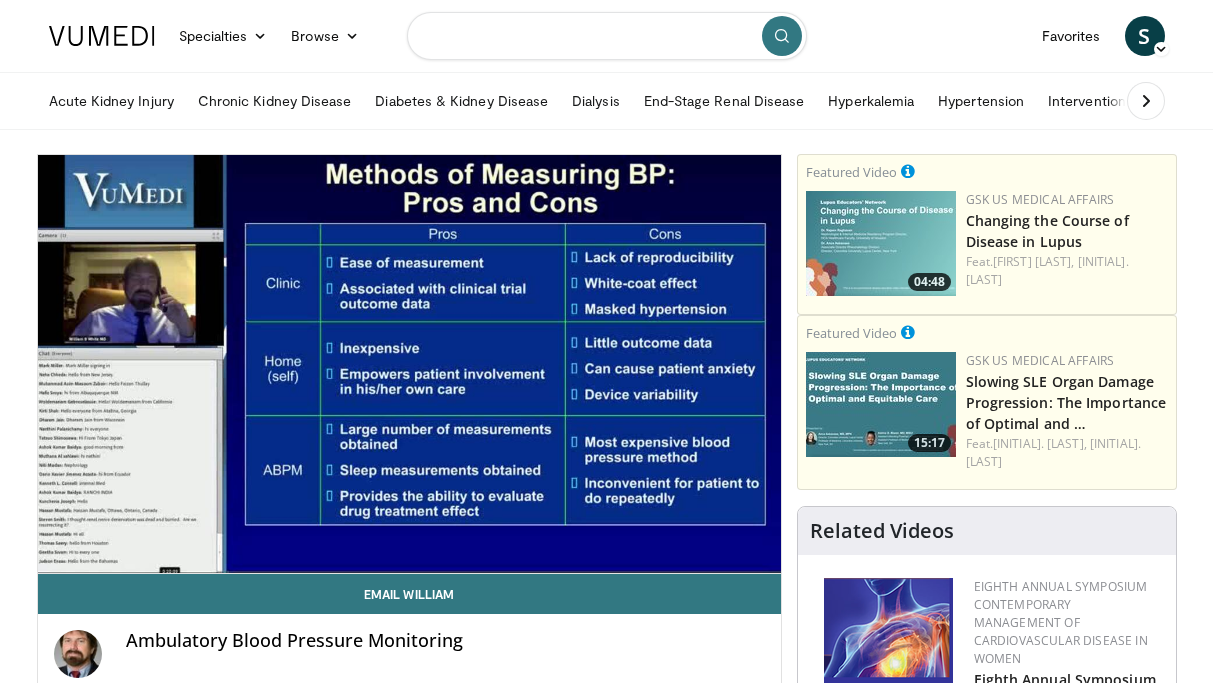 click at bounding box center (607, 36) 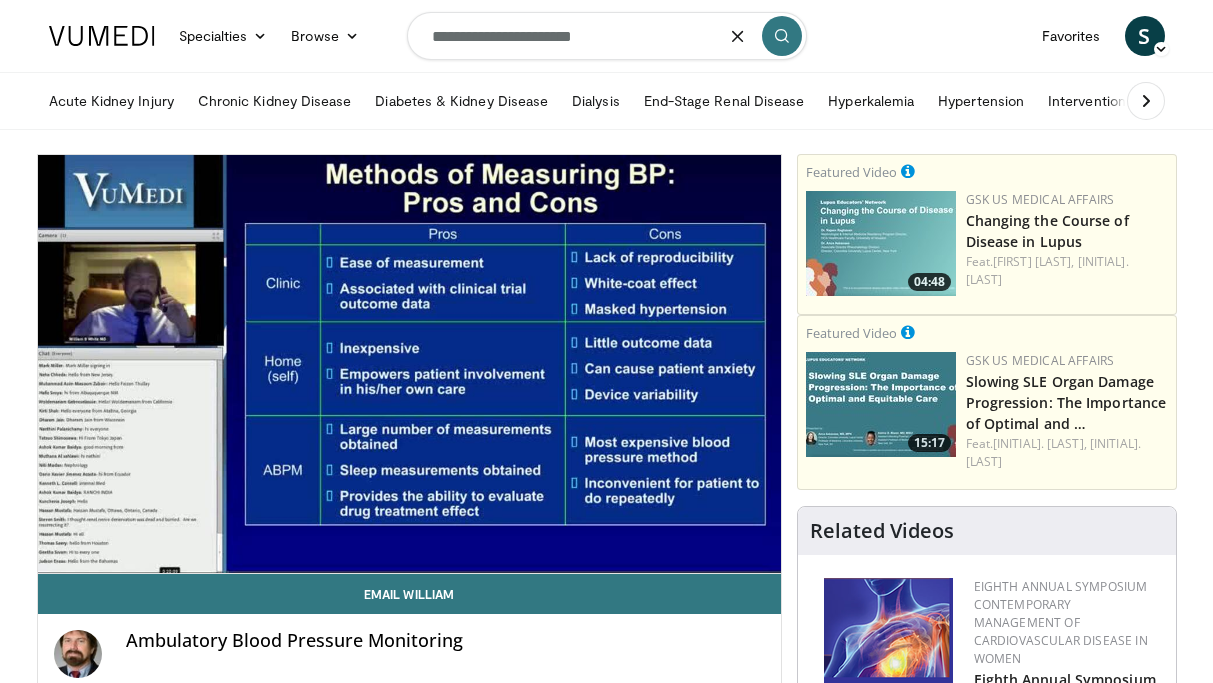 type on "**********" 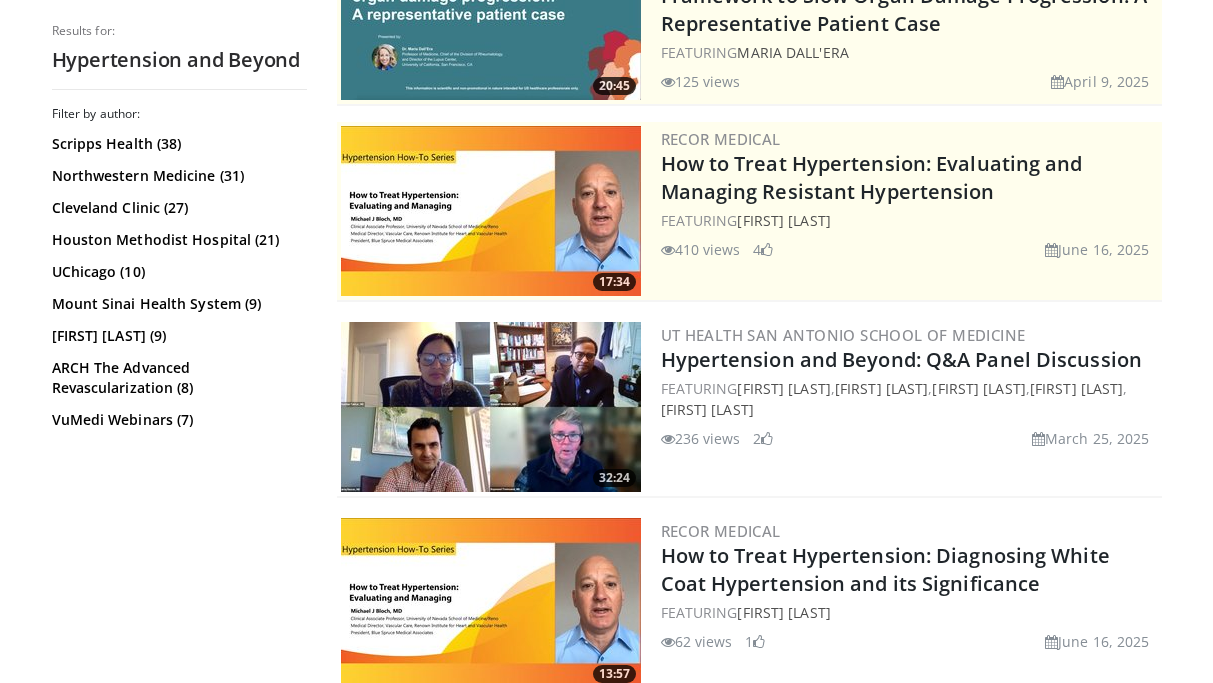 scroll, scrollTop: 284, scrollLeft: 0, axis: vertical 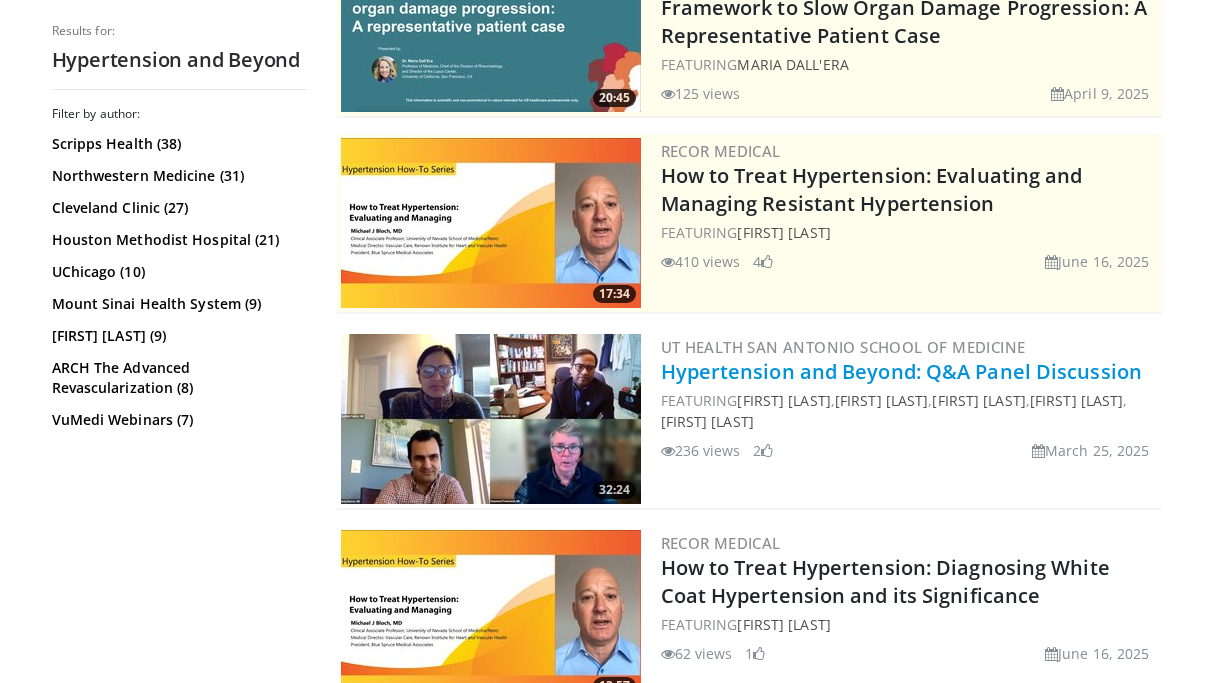click on "Hypertension and Beyond: Q&A Panel Discussion" at bounding box center (902, 371) 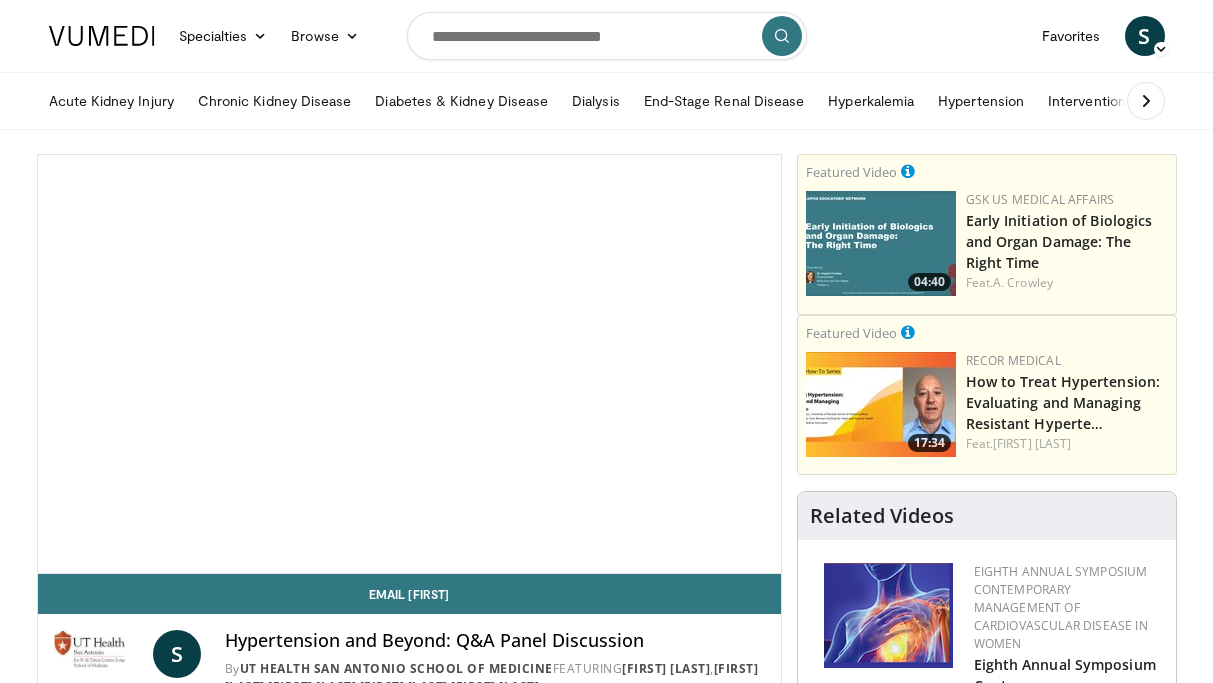 scroll, scrollTop: 0, scrollLeft: 0, axis: both 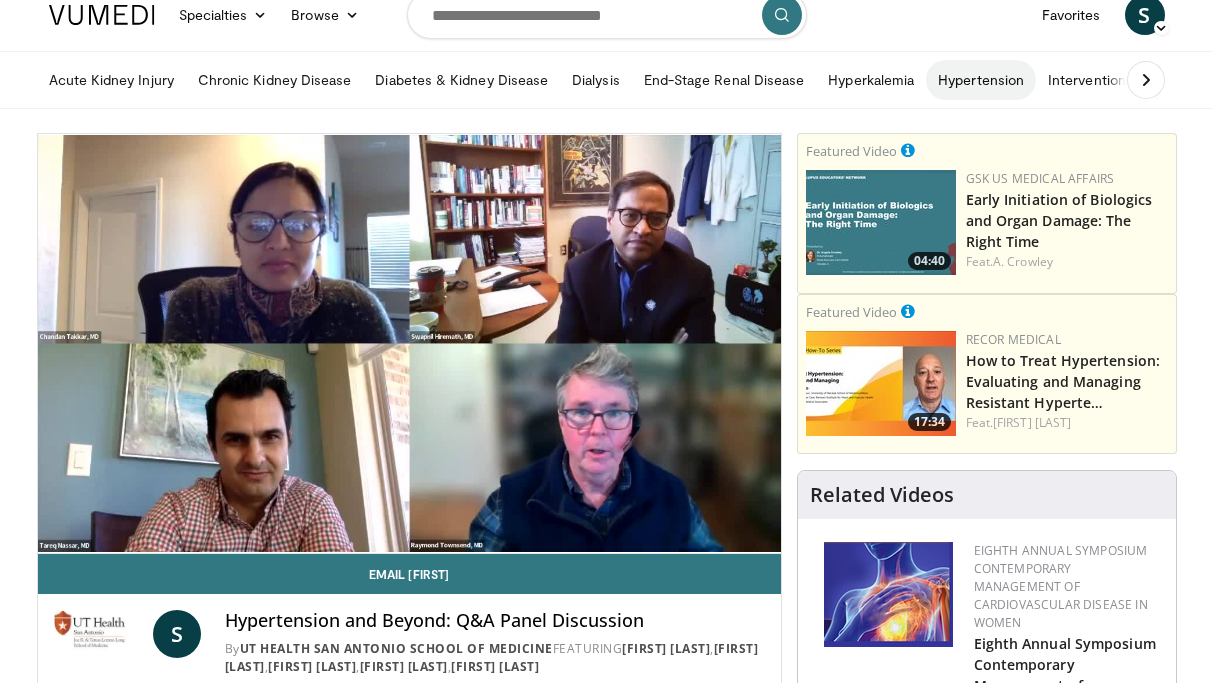 click on "Hypertension" at bounding box center (981, 80) 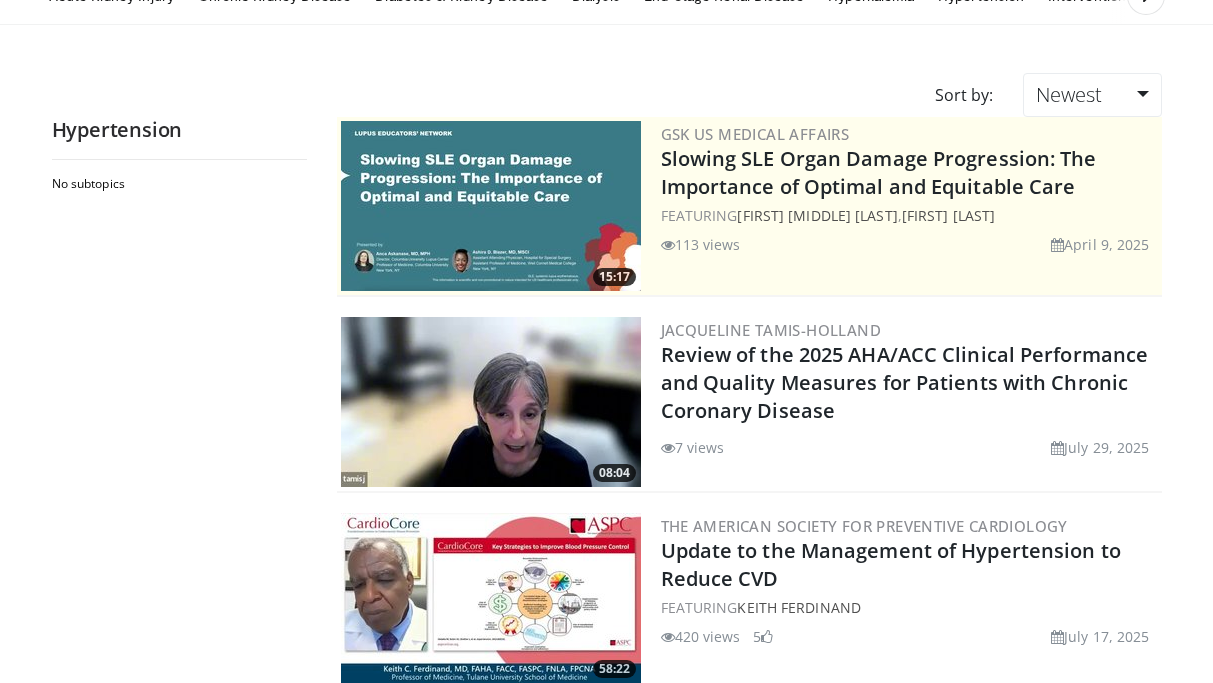 scroll, scrollTop: 111, scrollLeft: 0, axis: vertical 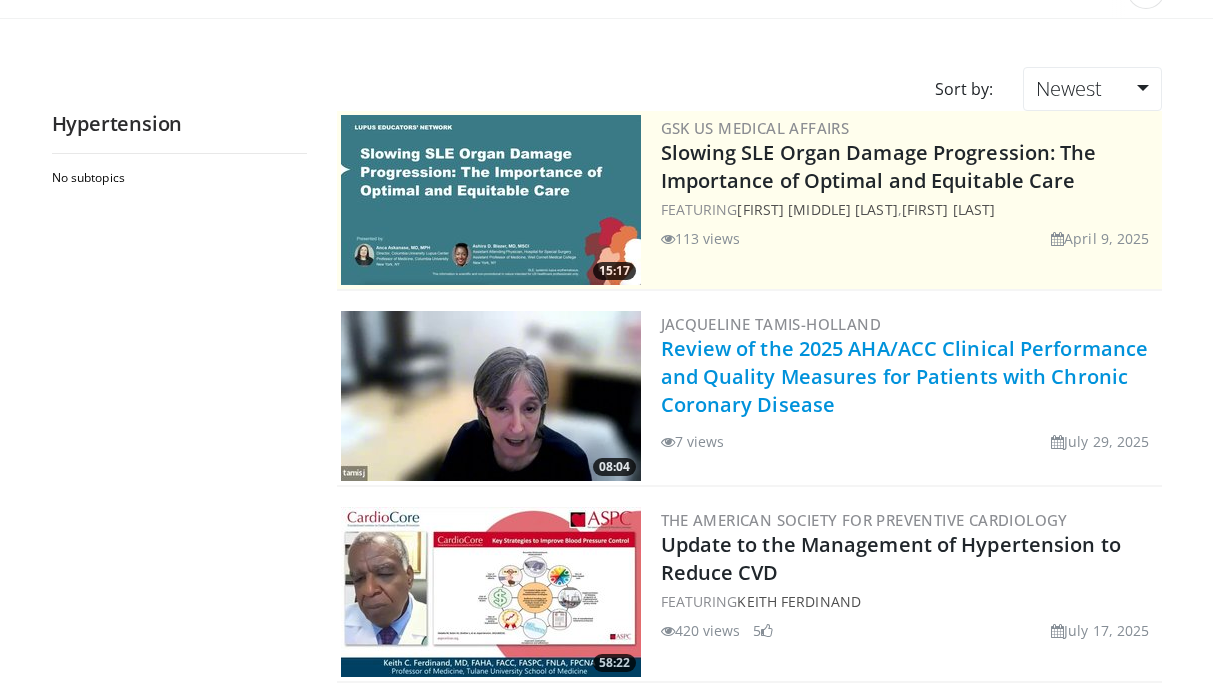 click on "Review of the 2025 AHA/ACC Clinical Performance and Quality Measures for Patients with Chronic Coronary Disease" at bounding box center (905, 376) 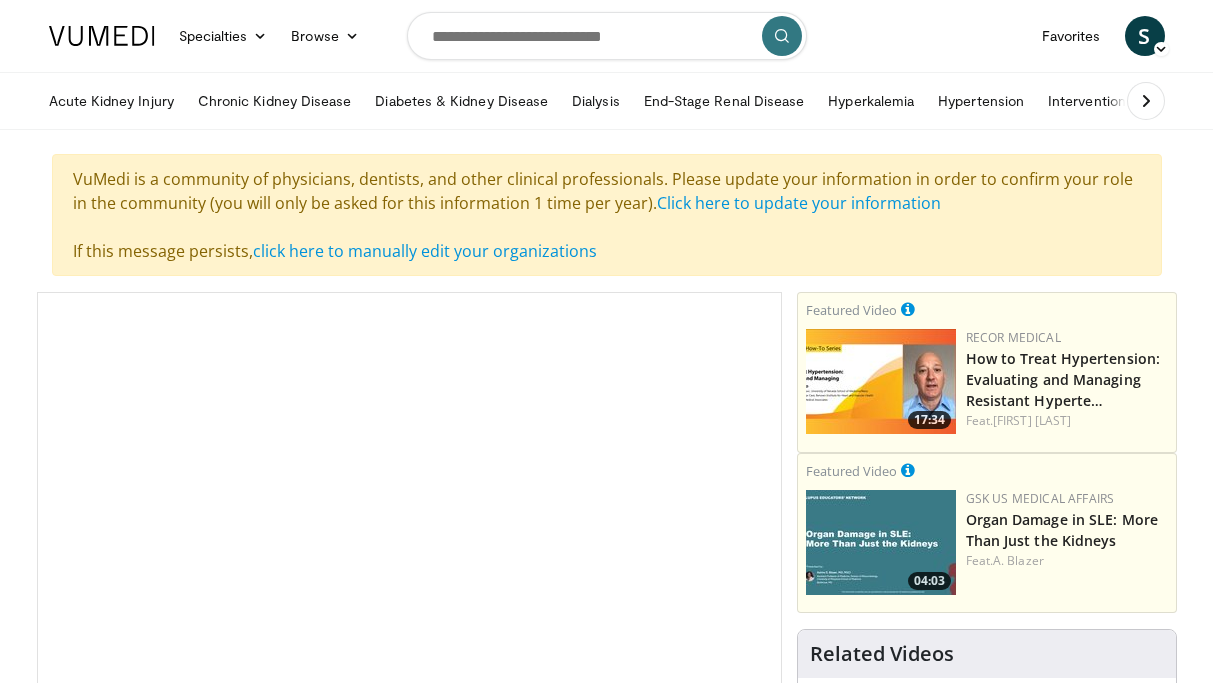 scroll, scrollTop: 0, scrollLeft: 0, axis: both 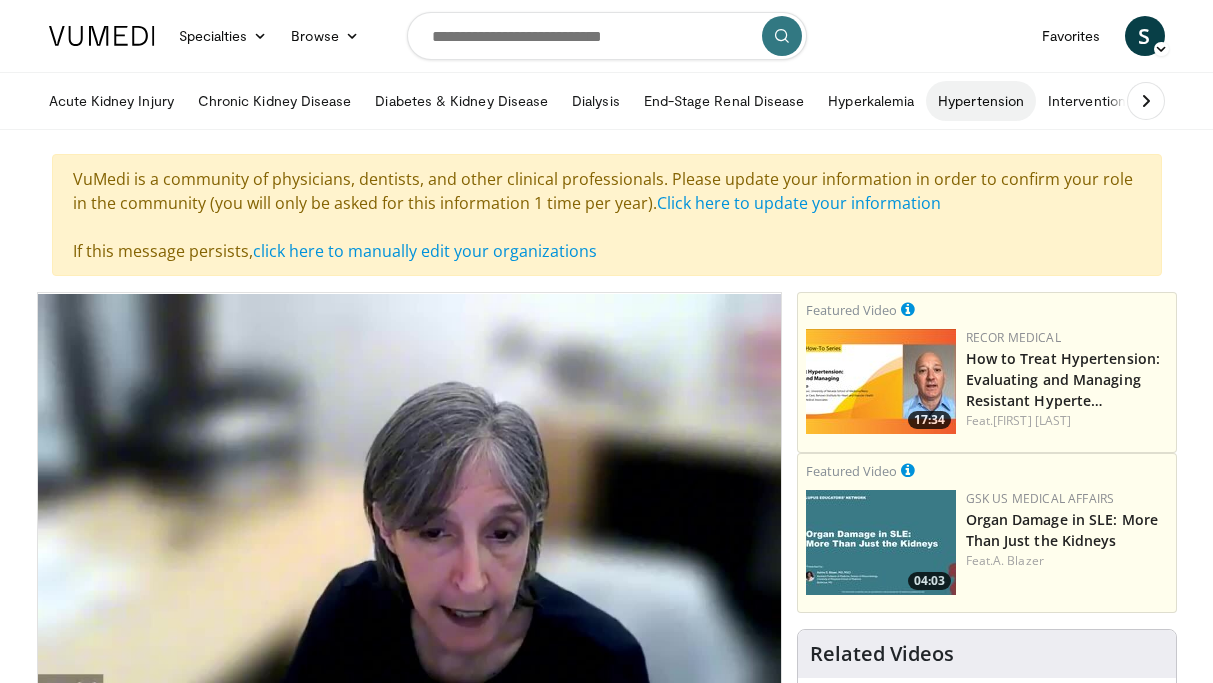 click on "Hypertension" at bounding box center [981, 101] 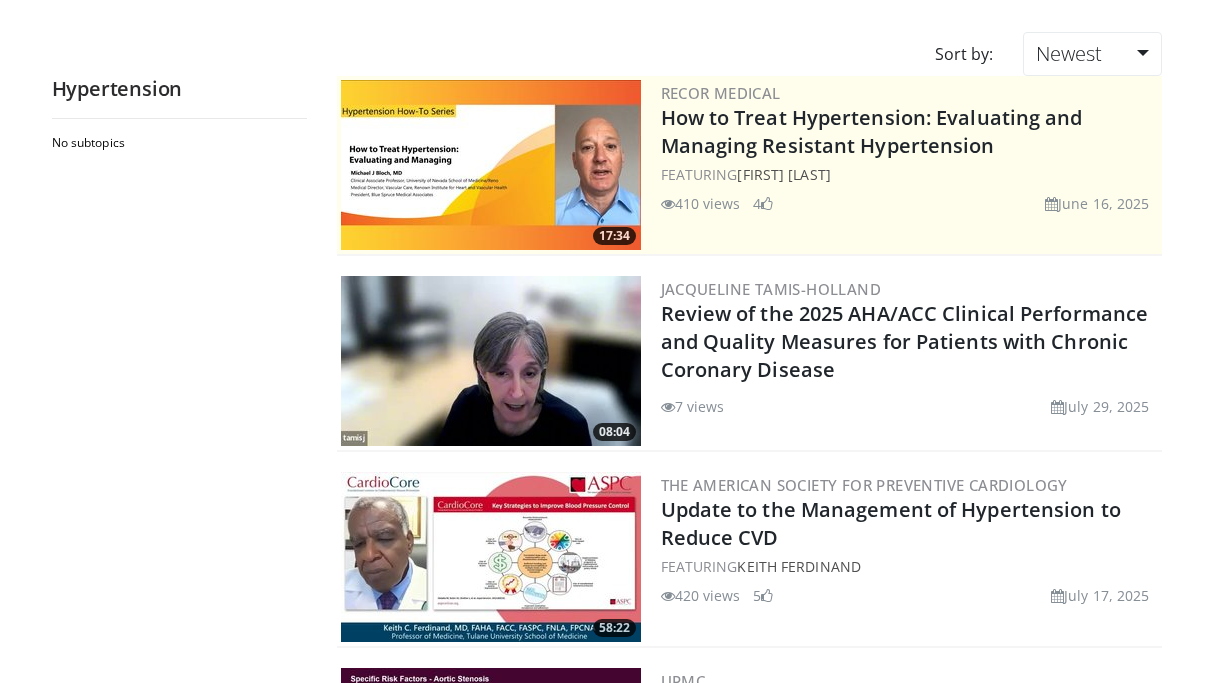 scroll, scrollTop: 0, scrollLeft: 0, axis: both 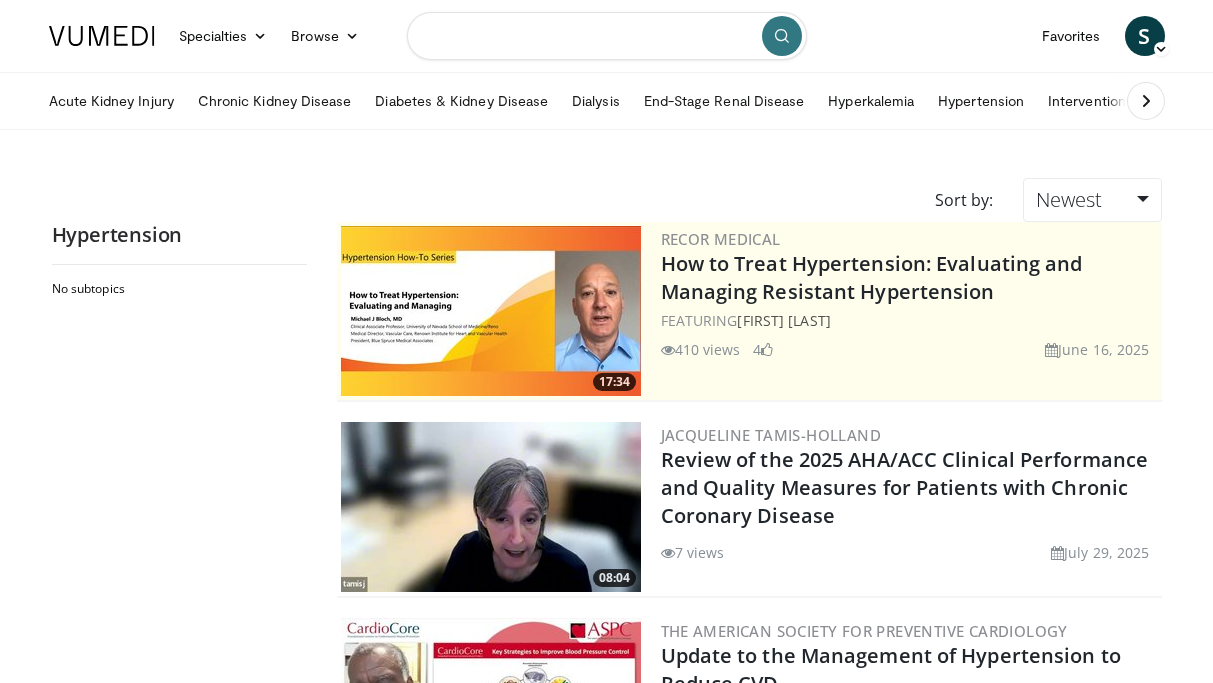 click at bounding box center [607, 36] 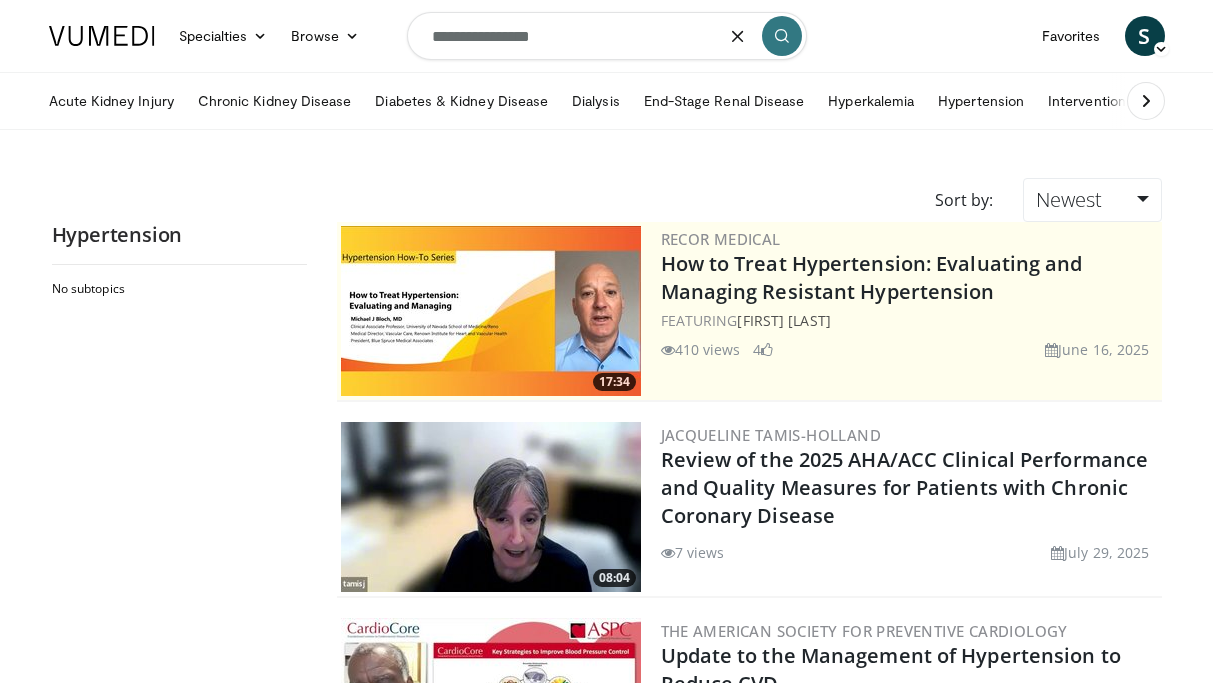 type on "**********" 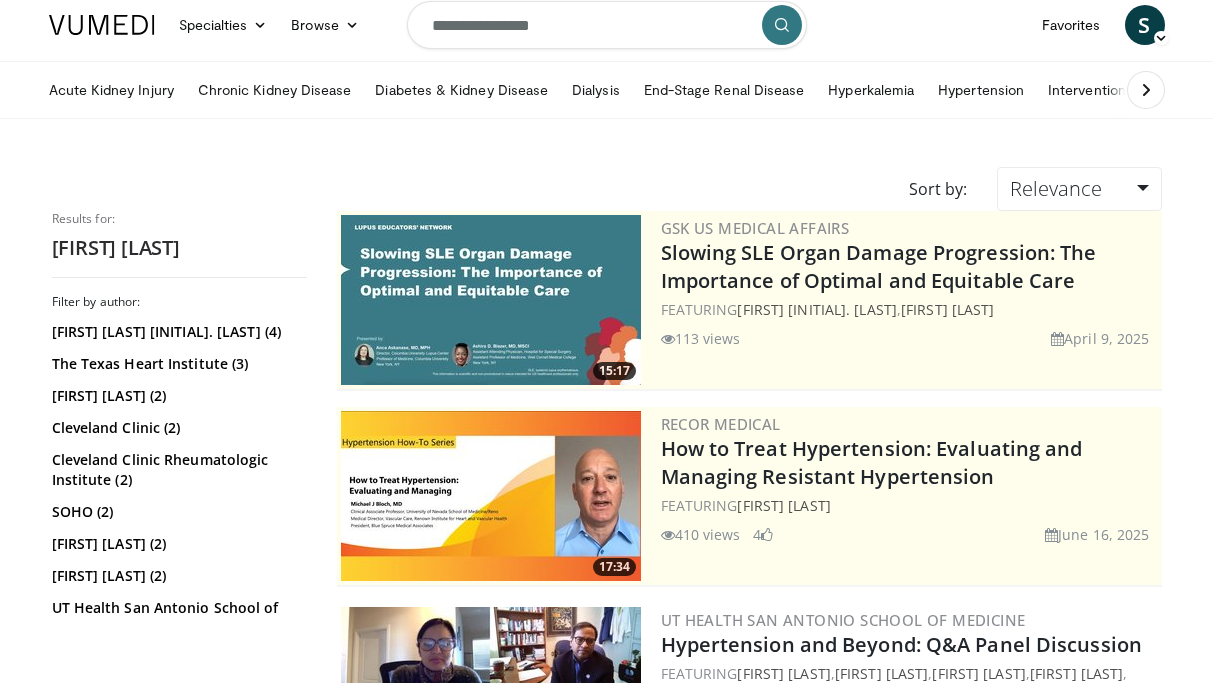 scroll, scrollTop: 0, scrollLeft: 0, axis: both 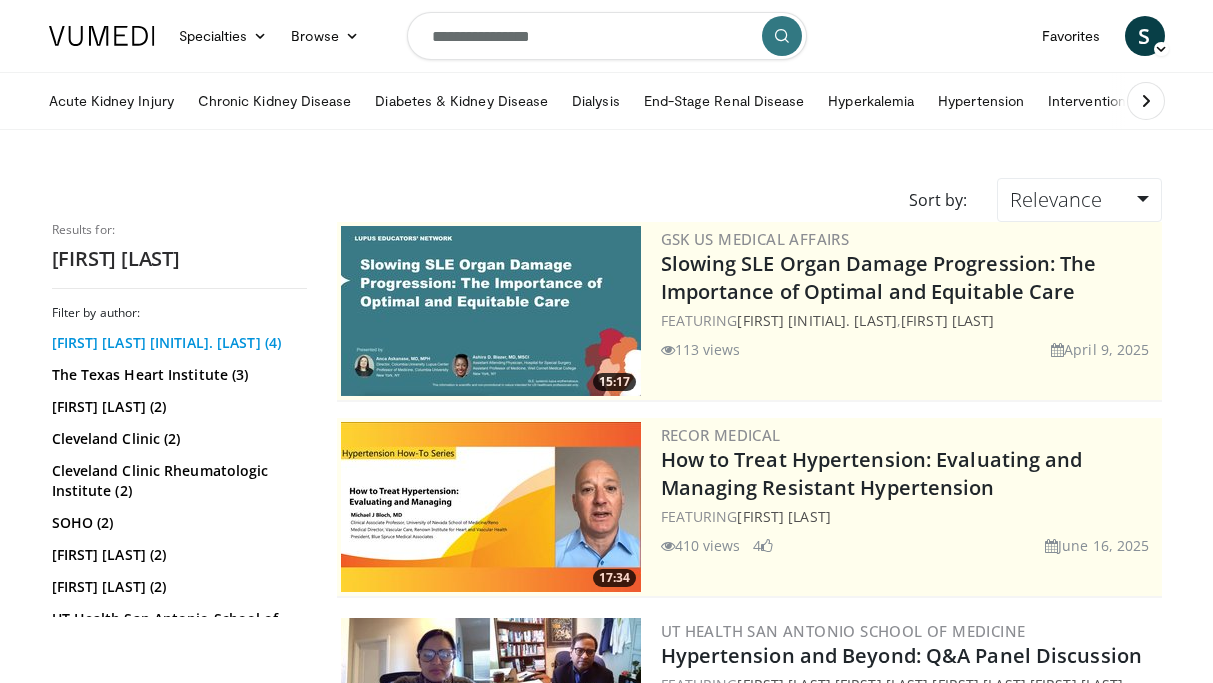 click on "[FIRST] [LAST] [INITIAL]. [LAST] (4)" at bounding box center (177, 343) 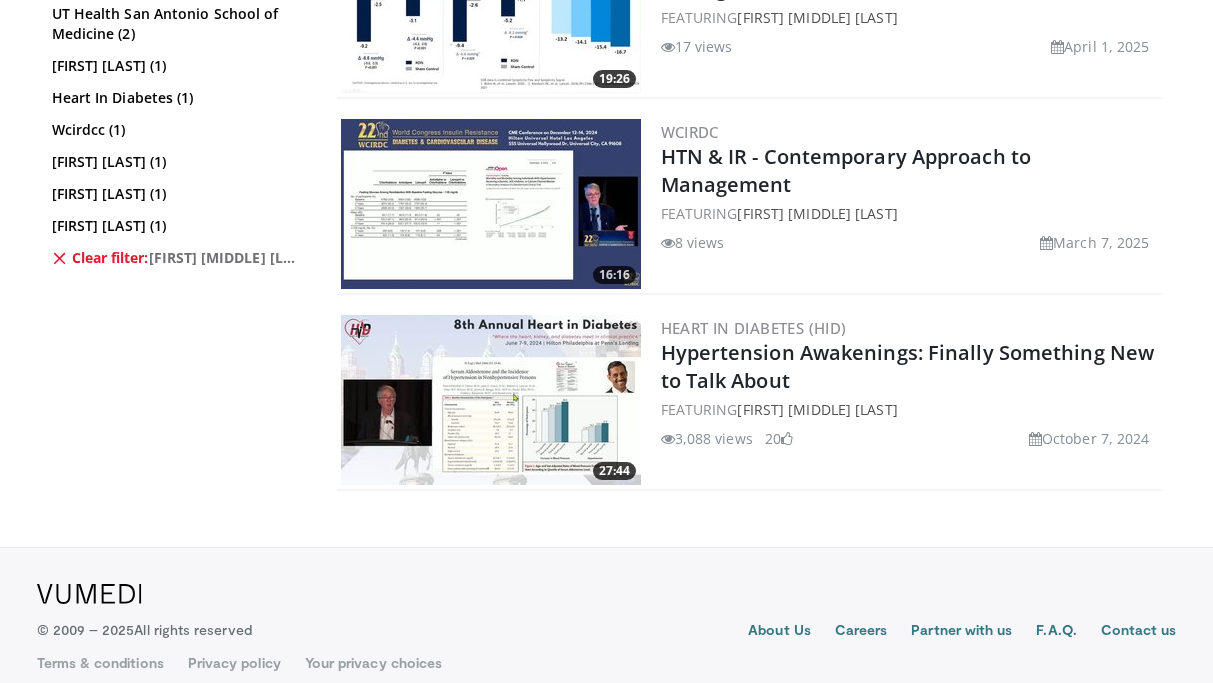 scroll, scrollTop: 886, scrollLeft: 0, axis: vertical 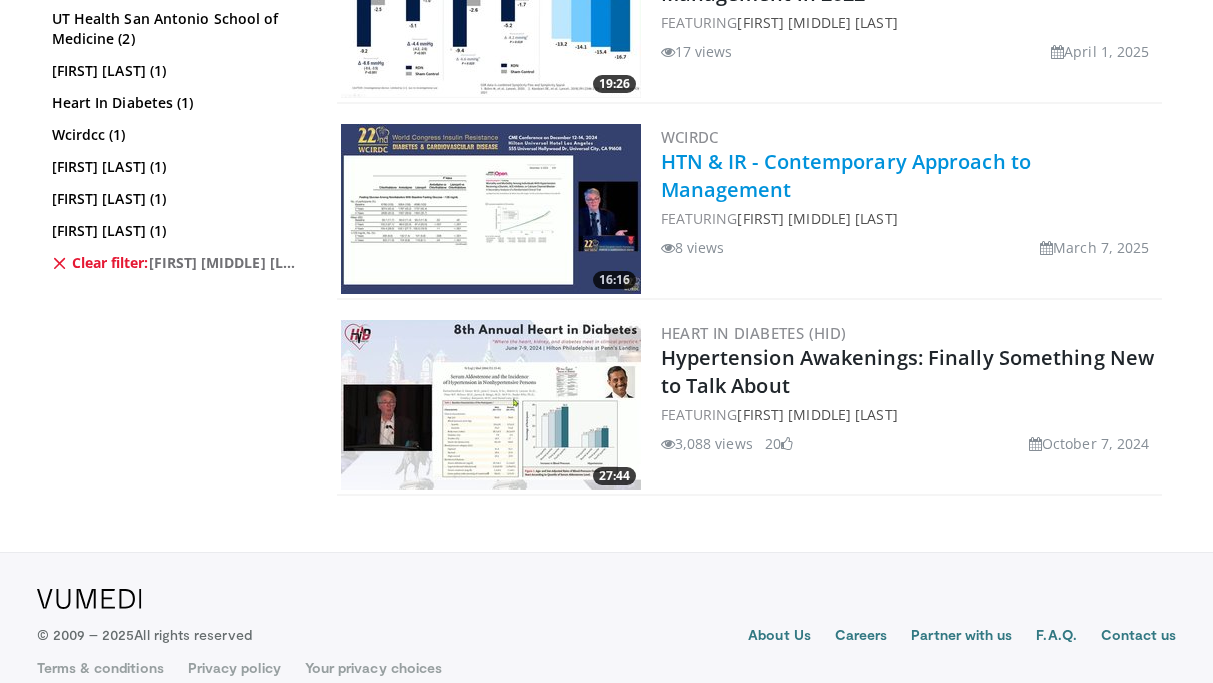 click on "HTN & IR - Contemporary Approach to Management" at bounding box center [846, 175] 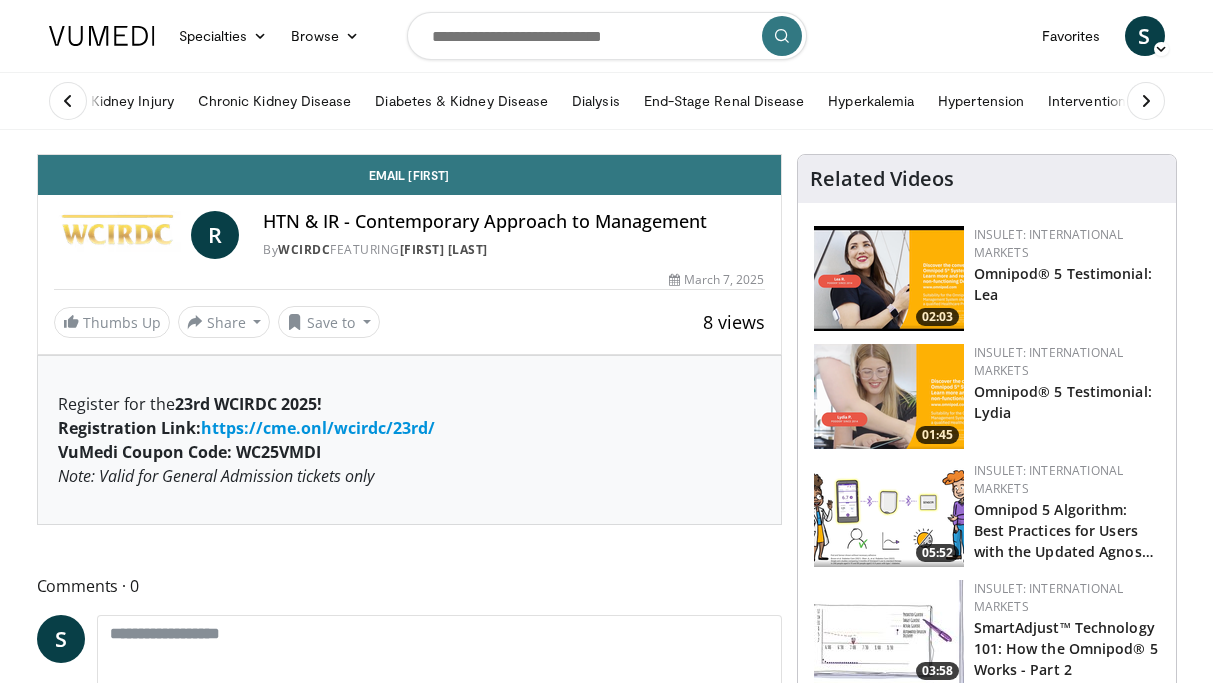 scroll, scrollTop: 0, scrollLeft: 0, axis: both 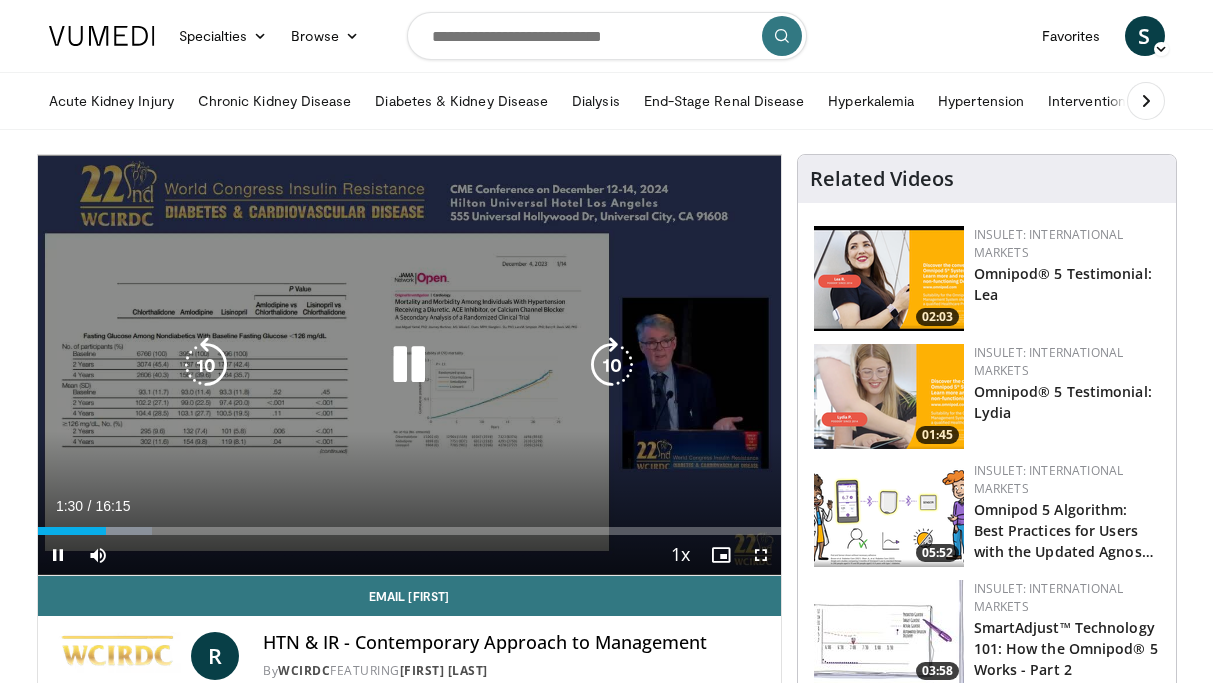 click at bounding box center [612, 365] 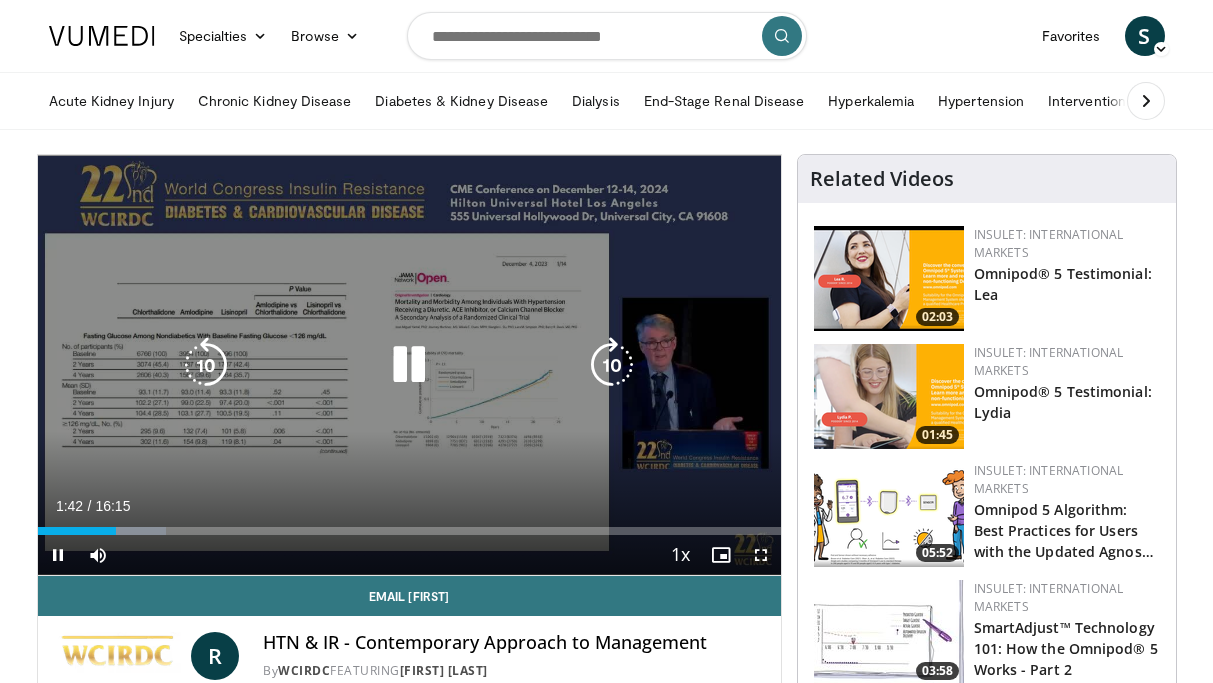 click at bounding box center [612, 365] 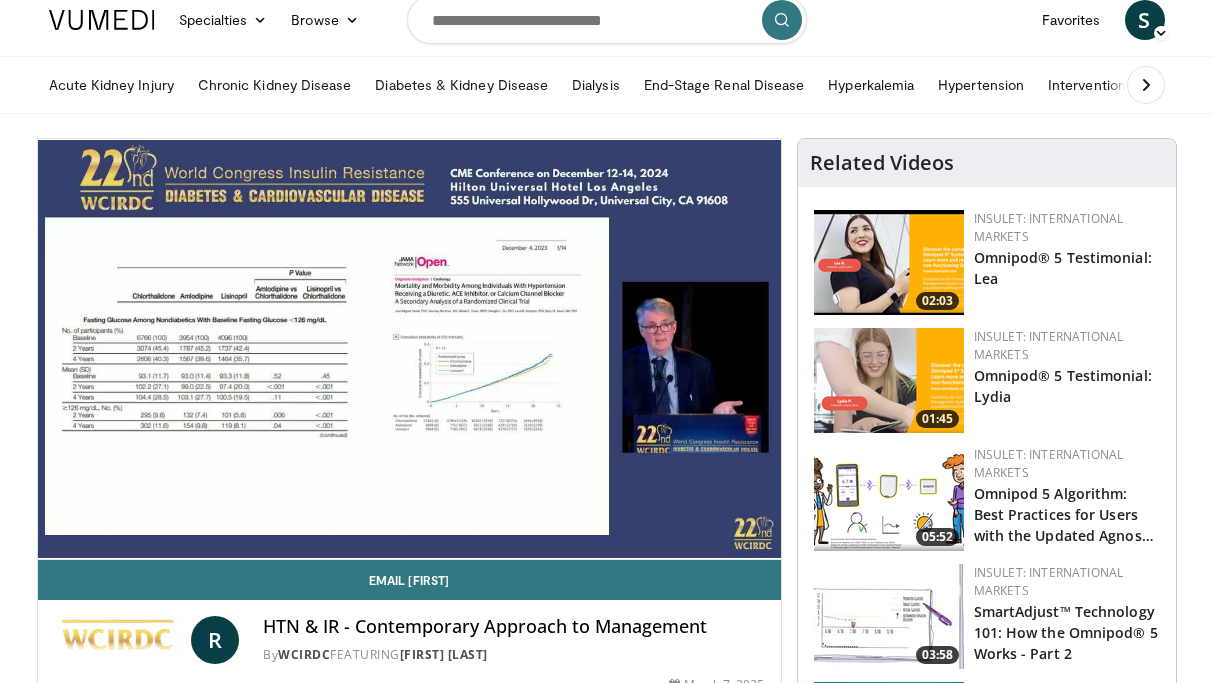 scroll, scrollTop: 0, scrollLeft: 0, axis: both 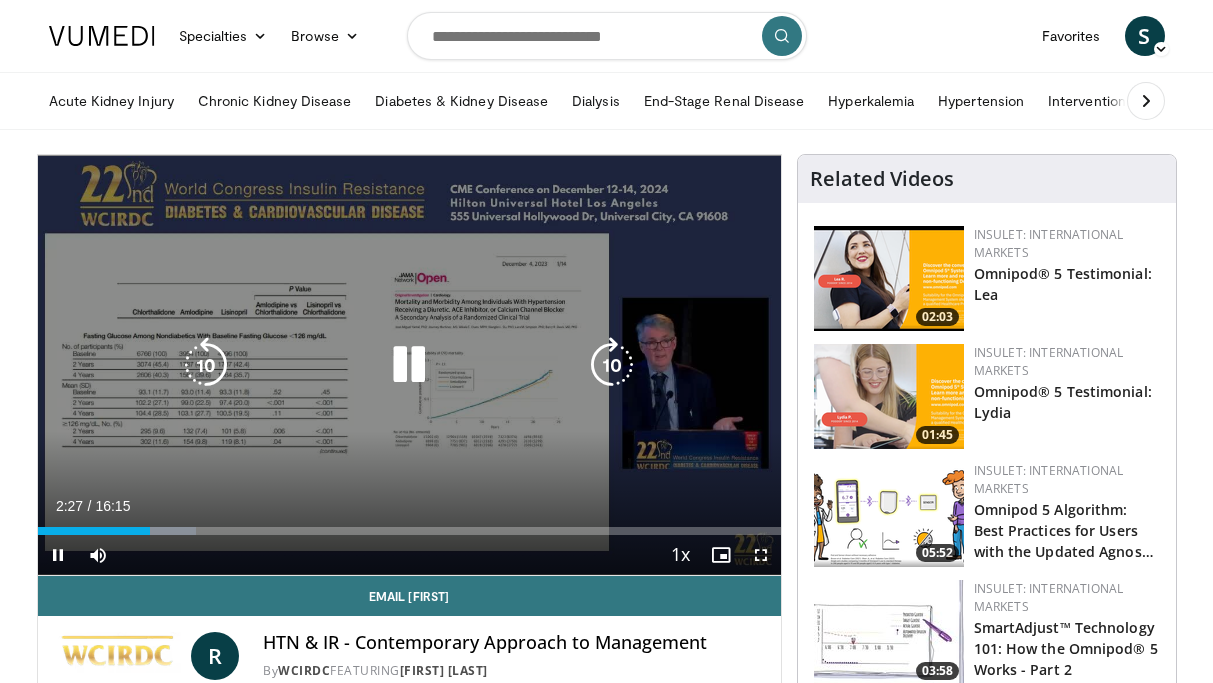 click at bounding box center [612, 365] 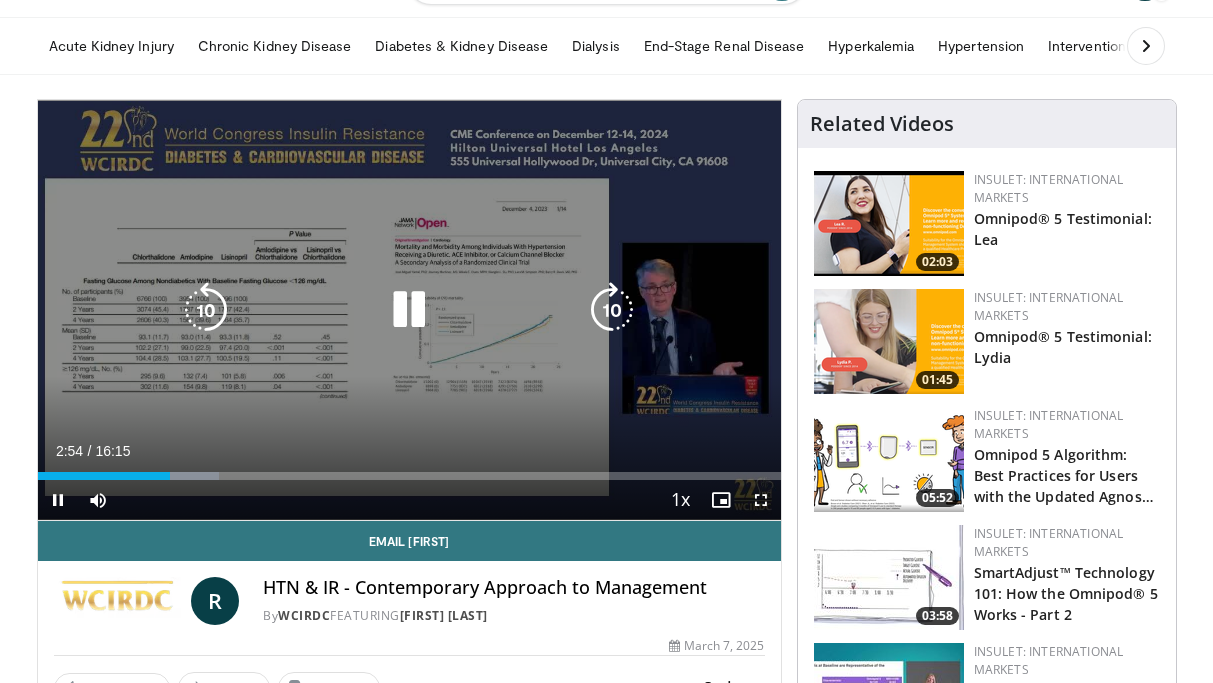 scroll, scrollTop: 57, scrollLeft: 0, axis: vertical 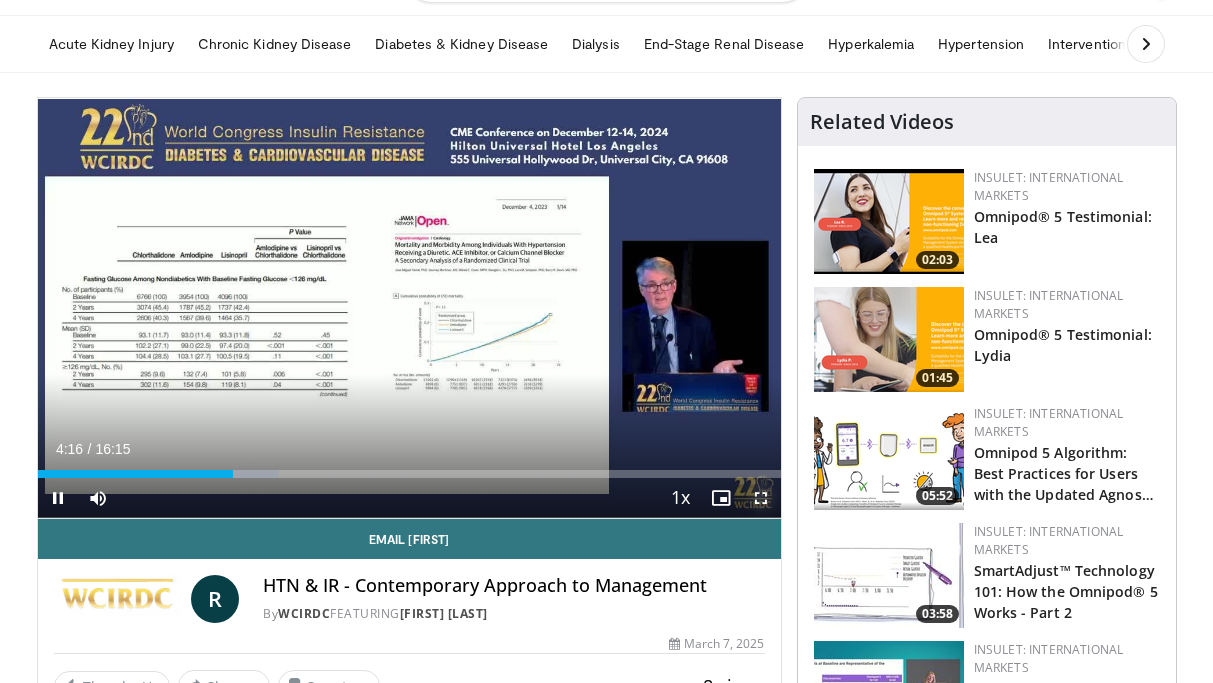 click on "**********" at bounding box center [409, 308] 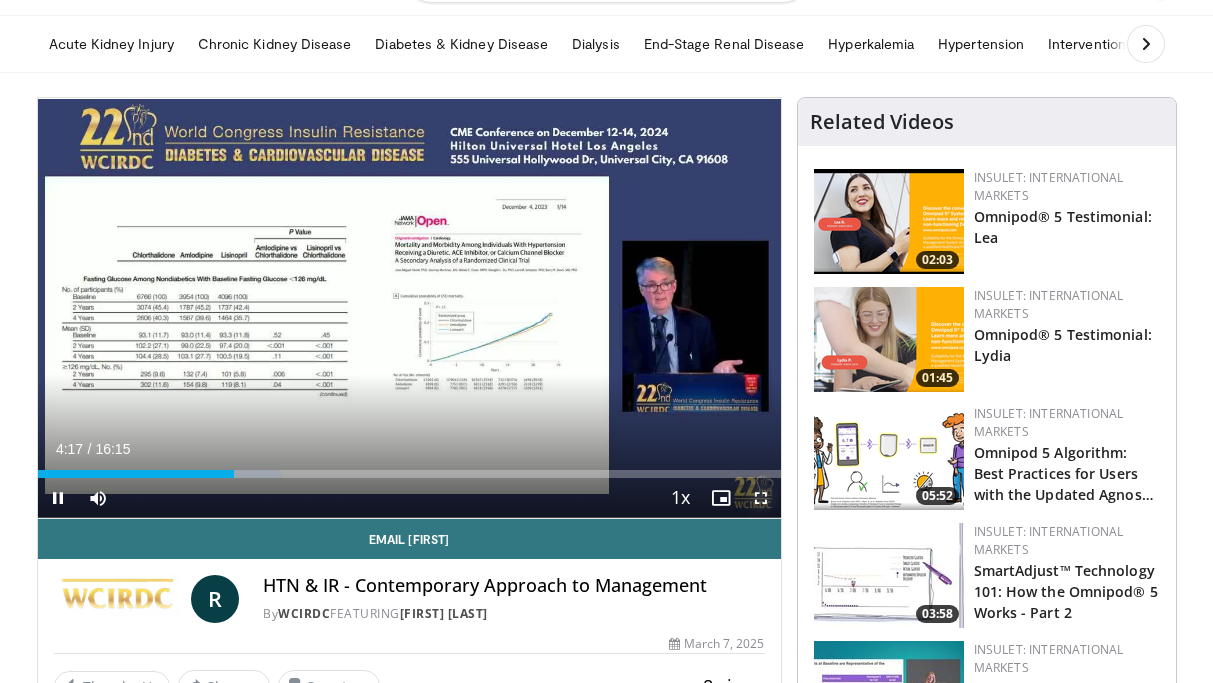 click at bounding box center [761, 498] 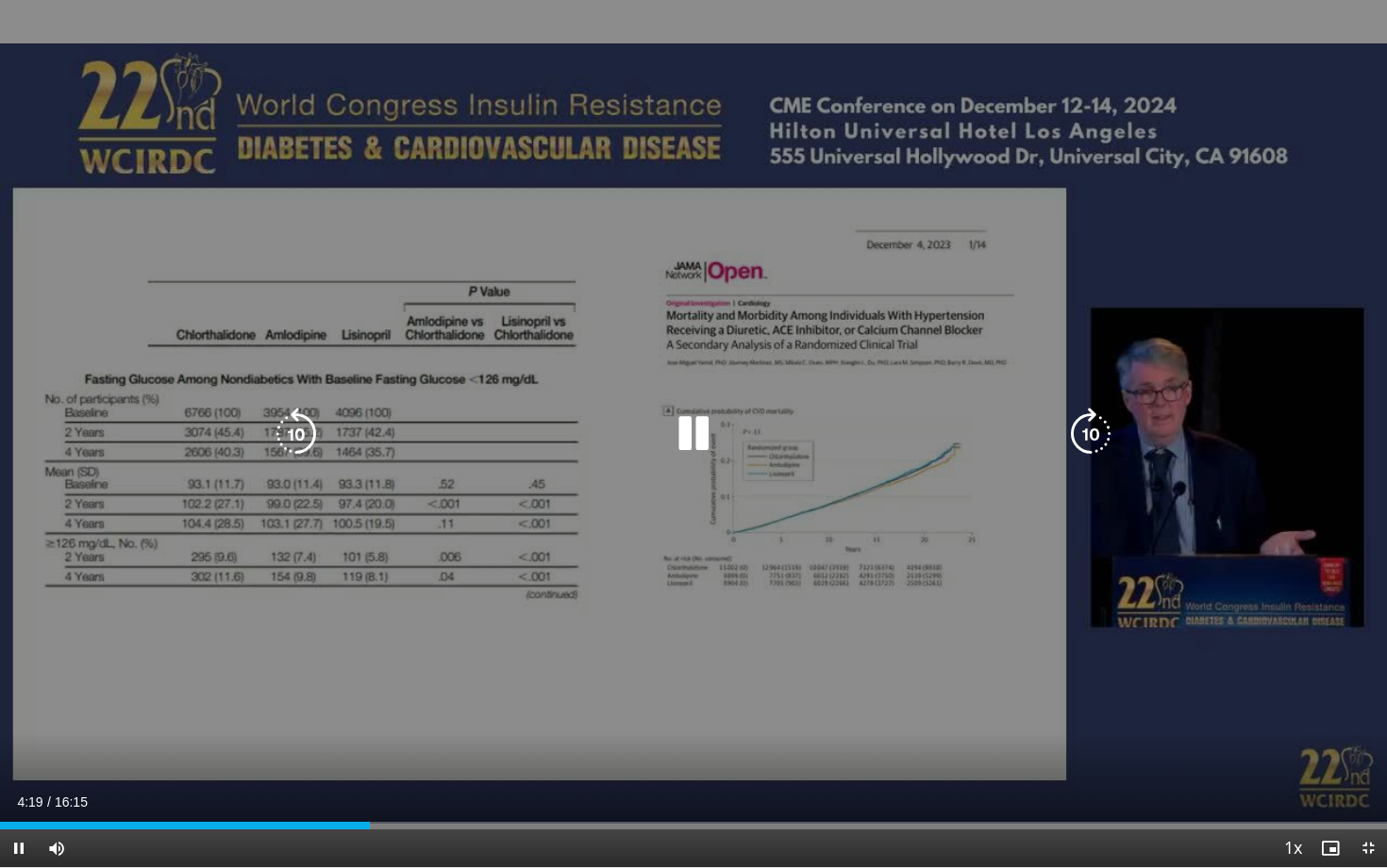 click on "10 seconds
Tap to unmute" at bounding box center [694, 433] 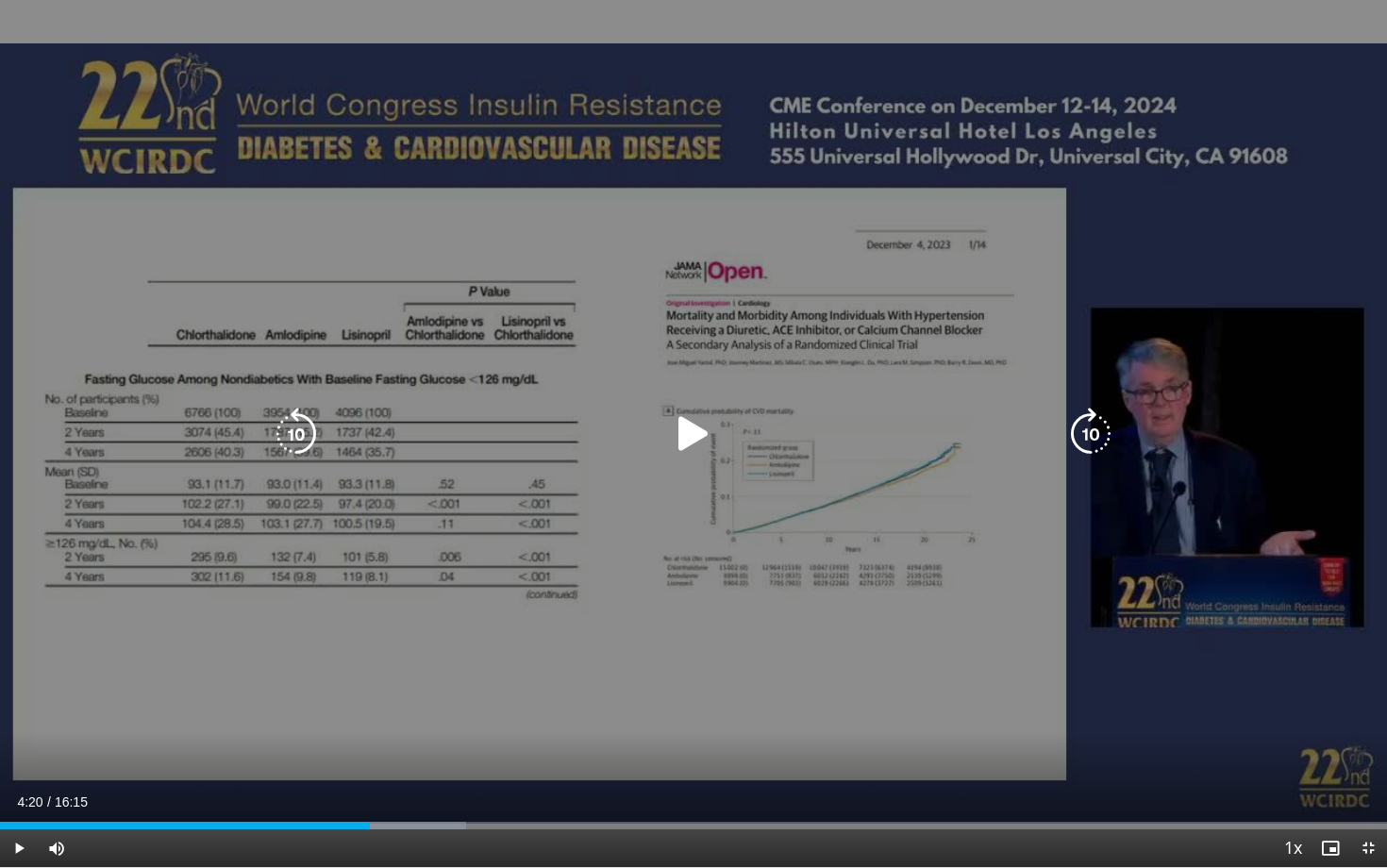 click on "10 seconds
Tap to unmute" at bounding box center (694, 433) 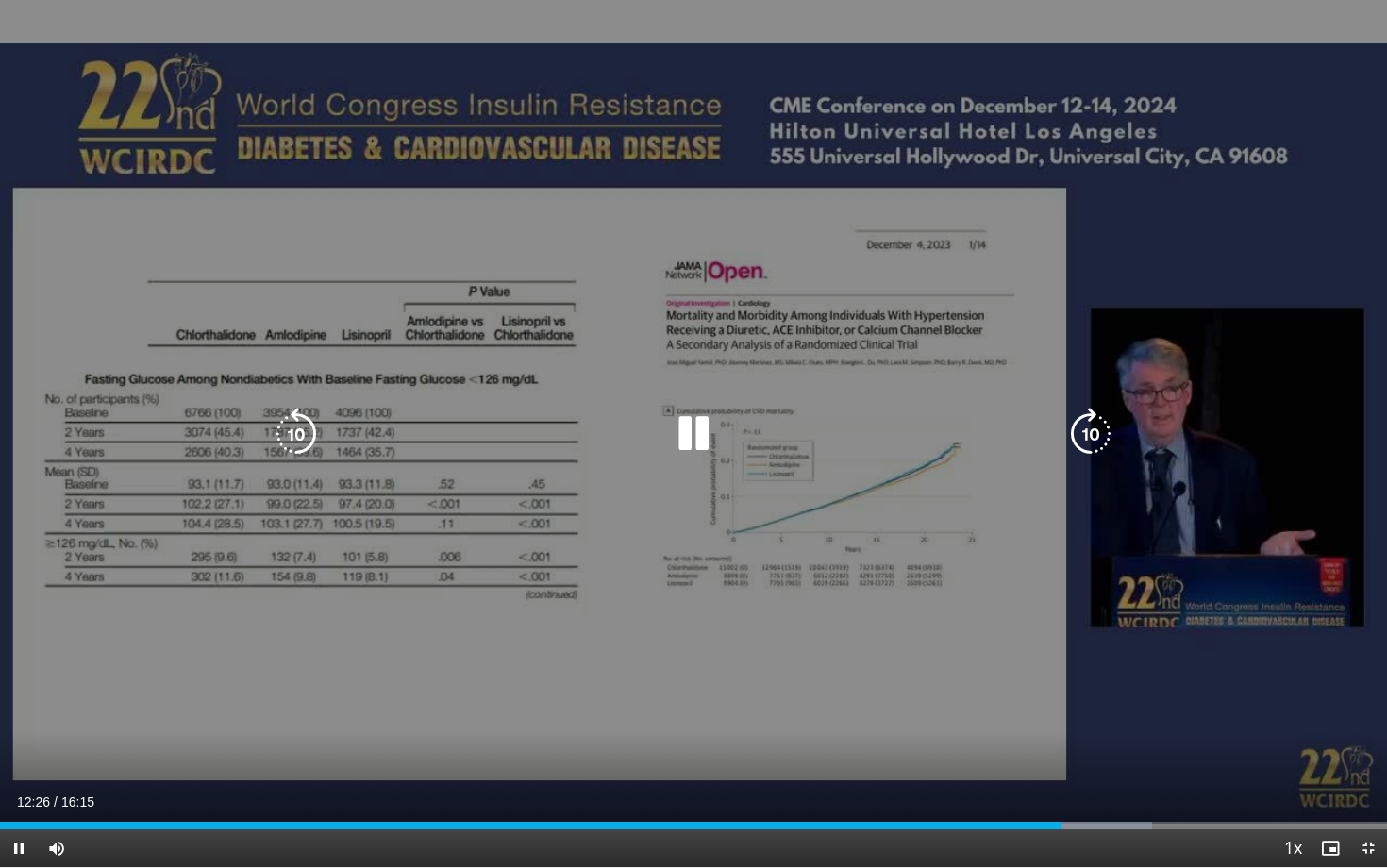 click on "10 seconds
Tap to unmute" at bounding box center (694, 433) 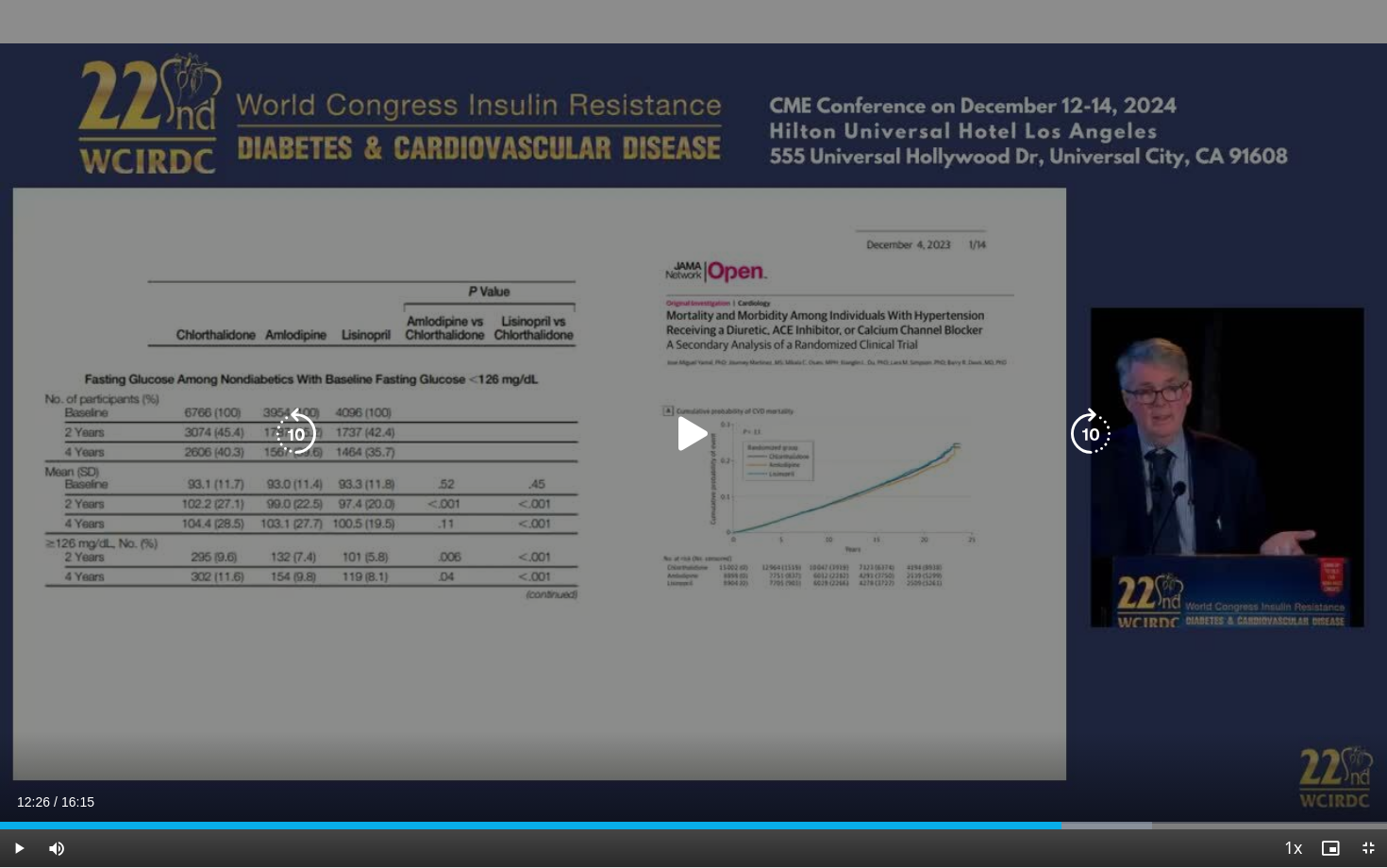 click at bounding box center (694, 434) 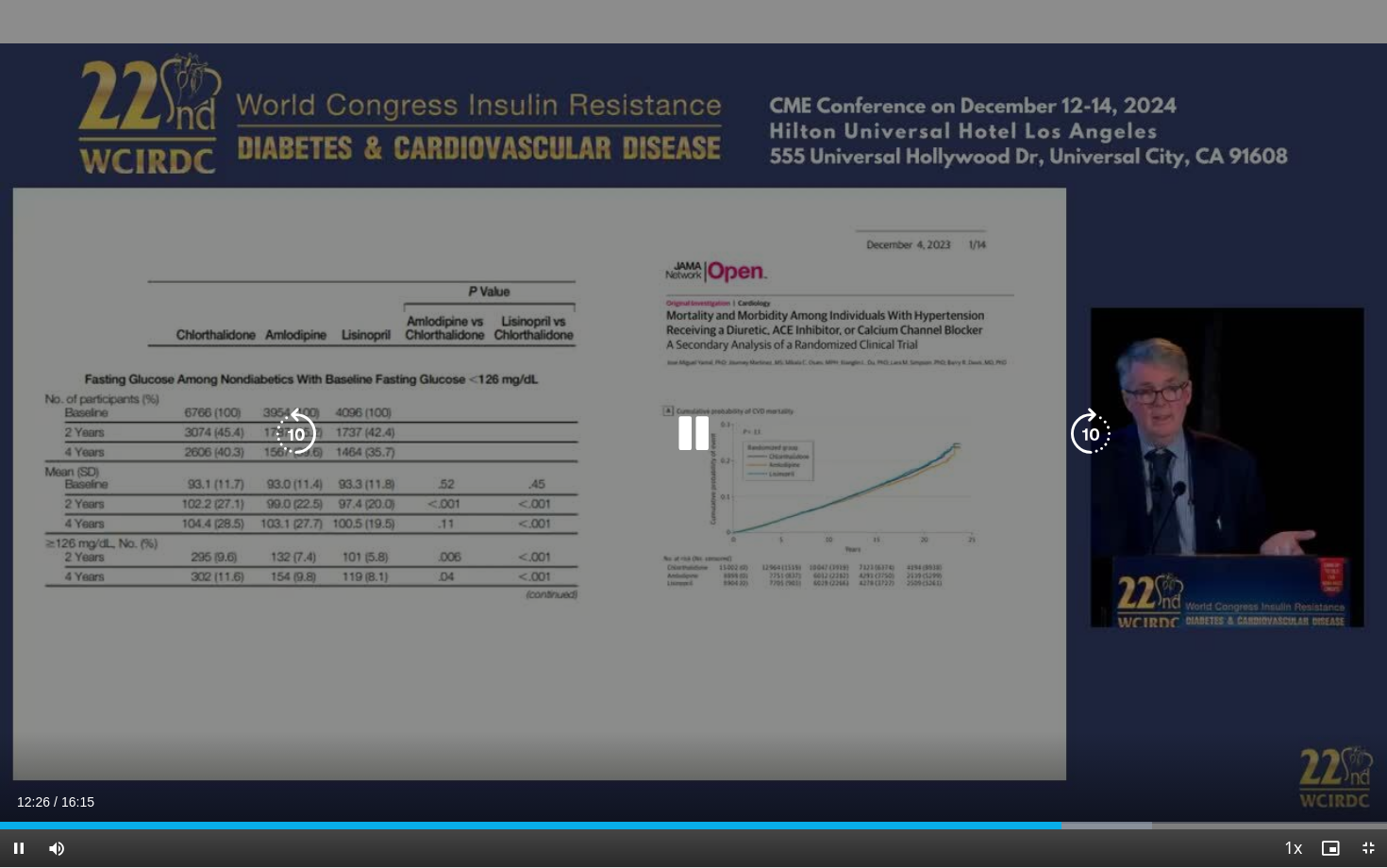 type 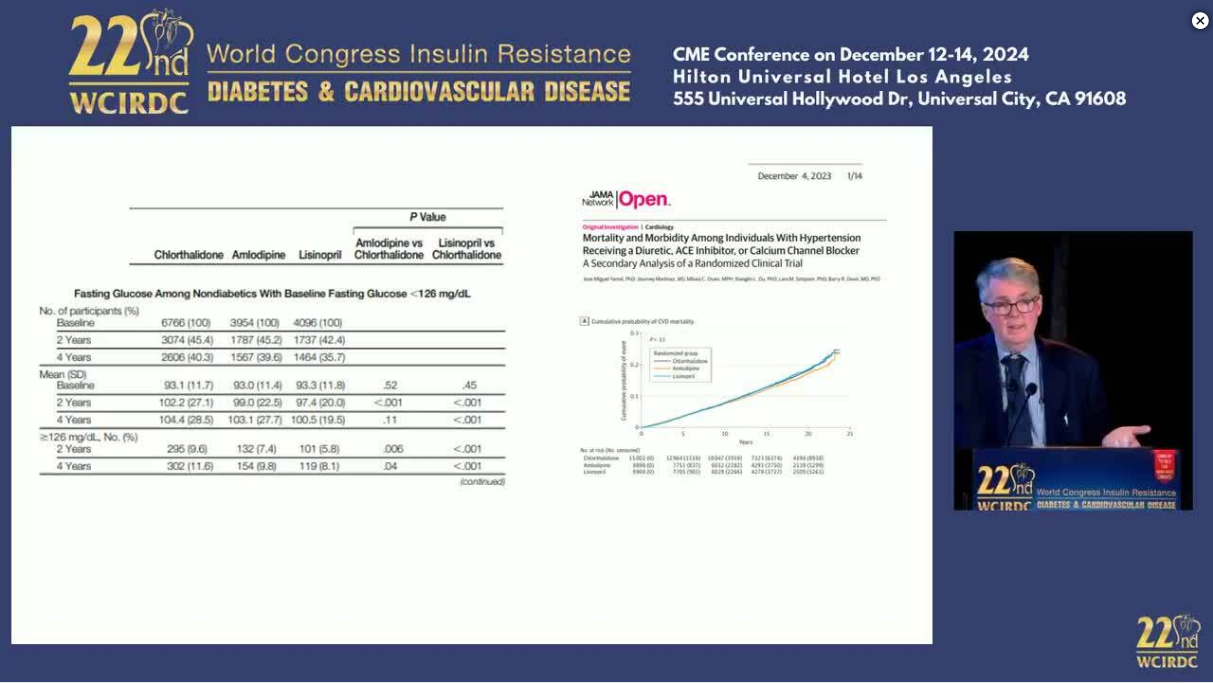 scroll, scrollTop: 413, scrollLeft: 0, axis: vertical 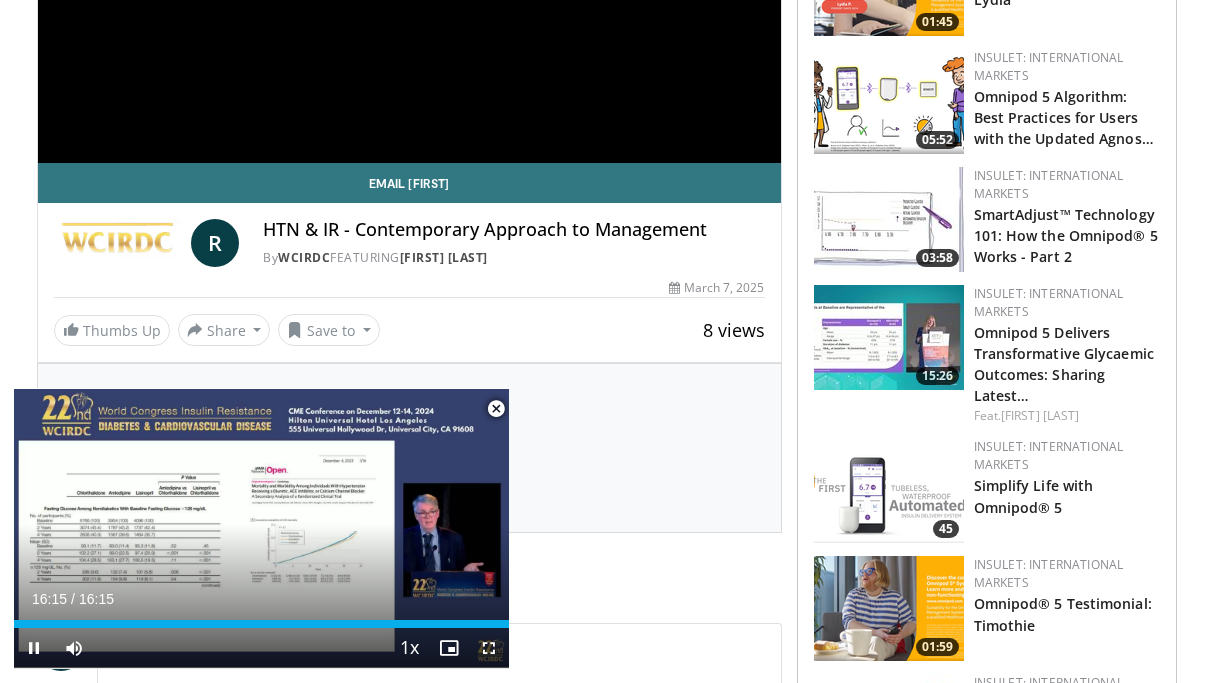 click at bounding box center [496, 409] 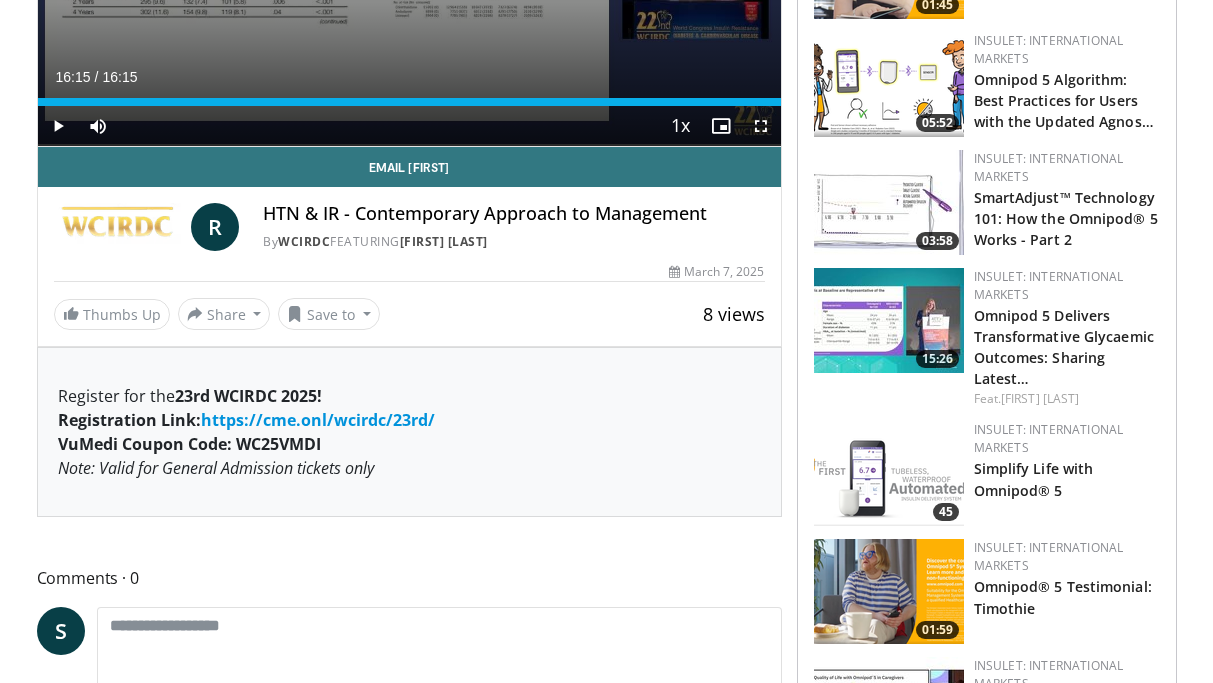 scroll, scrollTop: 0, scrollLeft: 0, axis: both 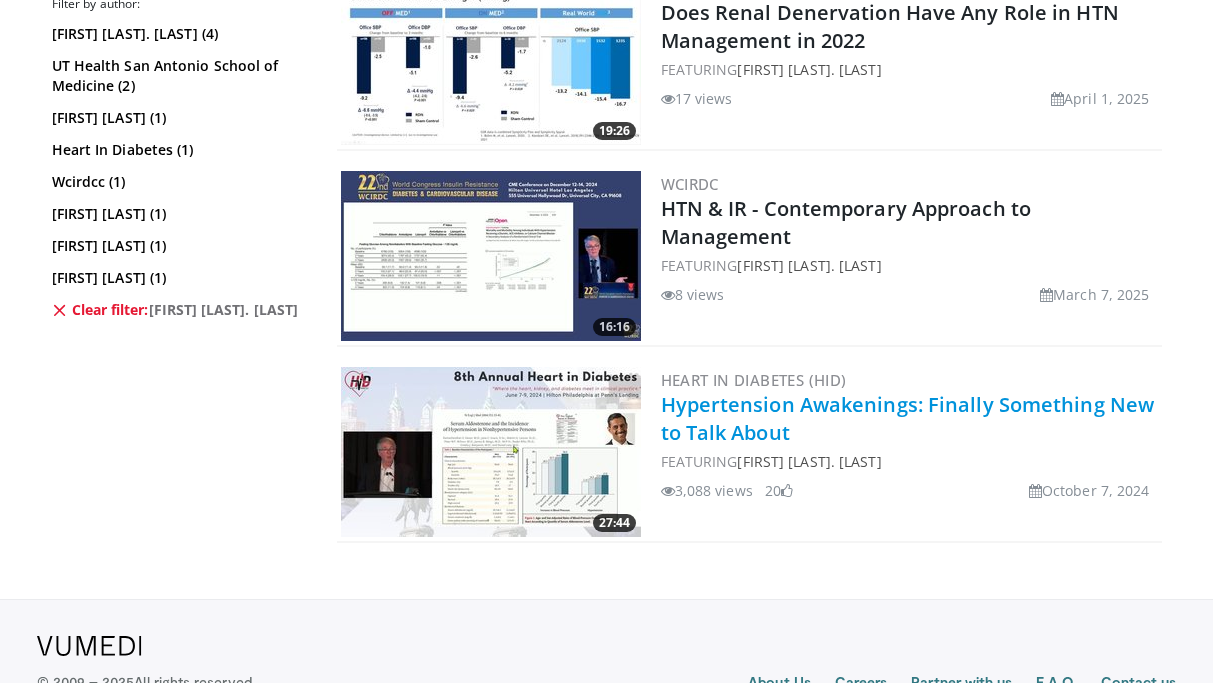 click on "Hypertension Awakenings: Finally Something New to Talk About" at bounding box center [908, 418] 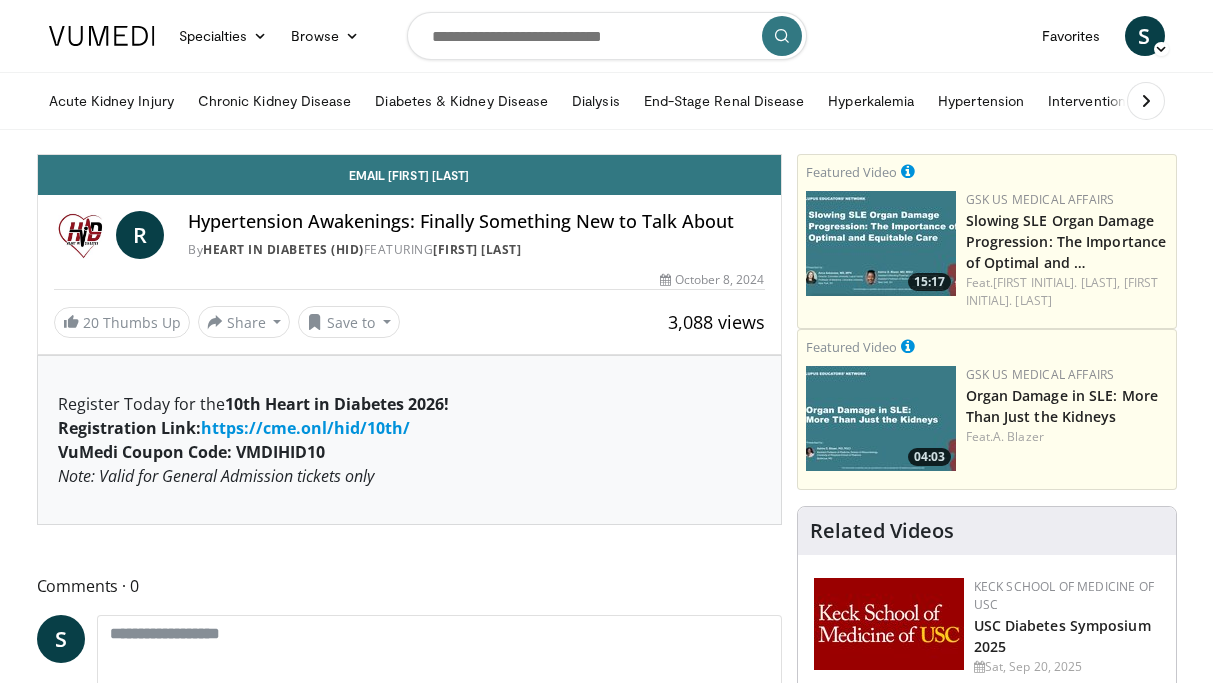 scroll, scrollTop: 0, scrollLeft: 0, axis: both 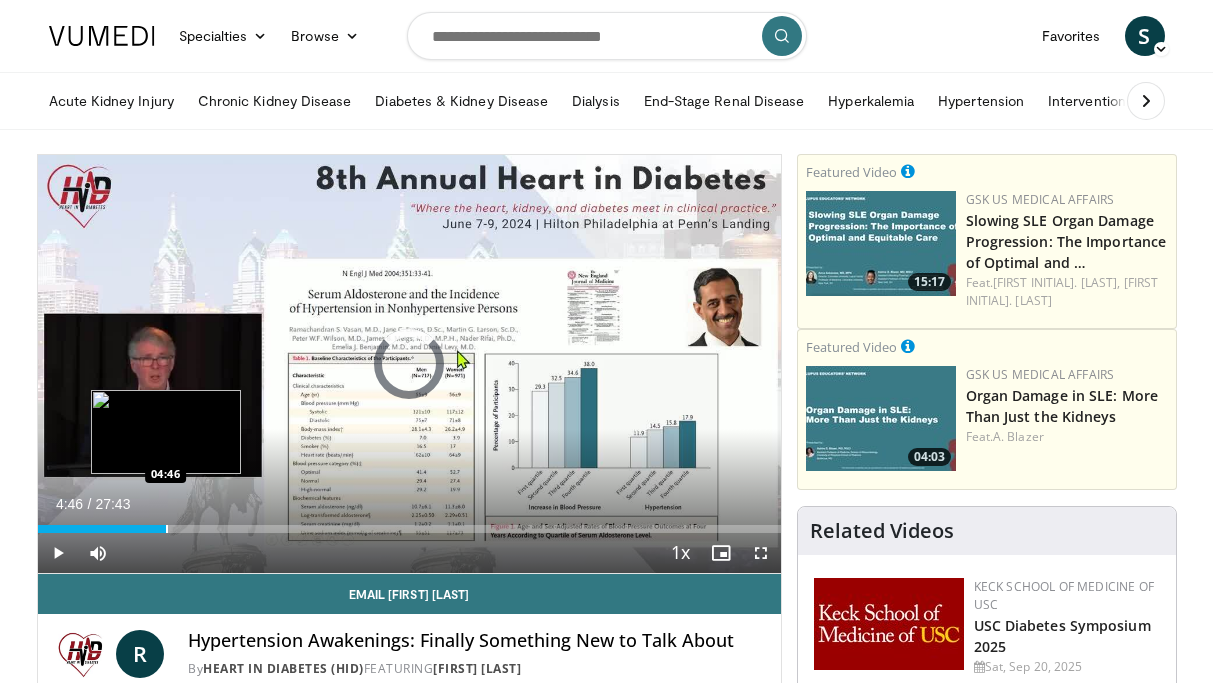 click at bounding box center [167, 529] 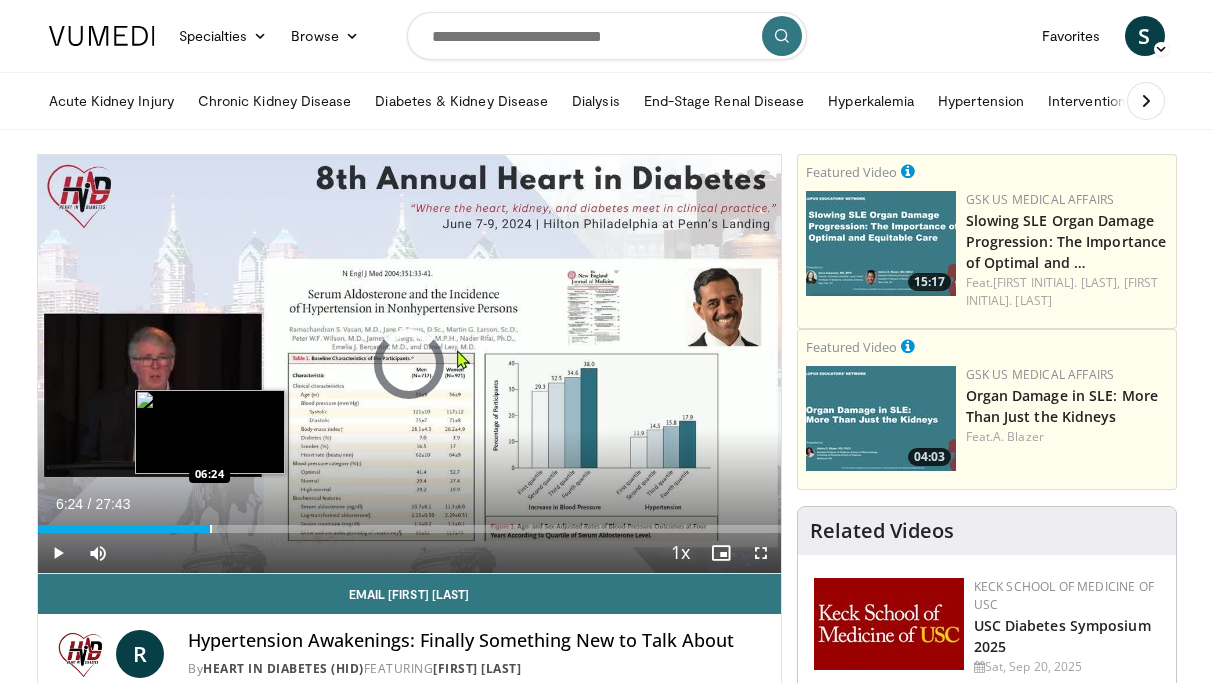 click at bounding box center (211, 529) 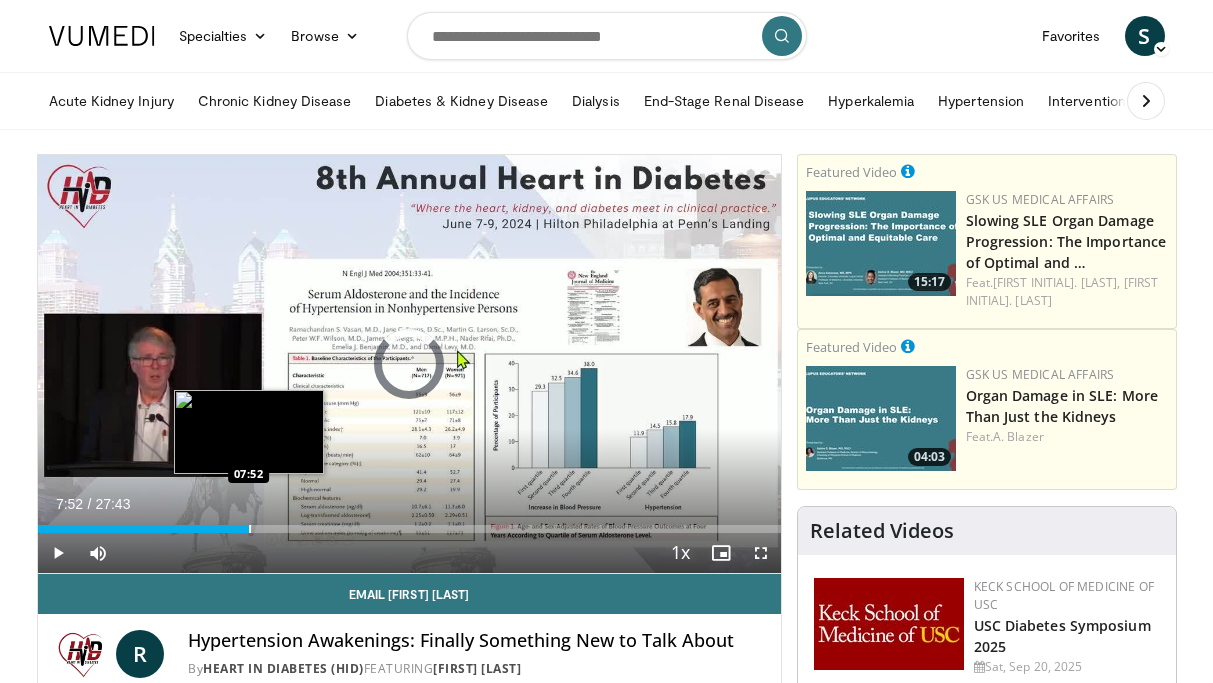 click at bounding box center (250, 529) 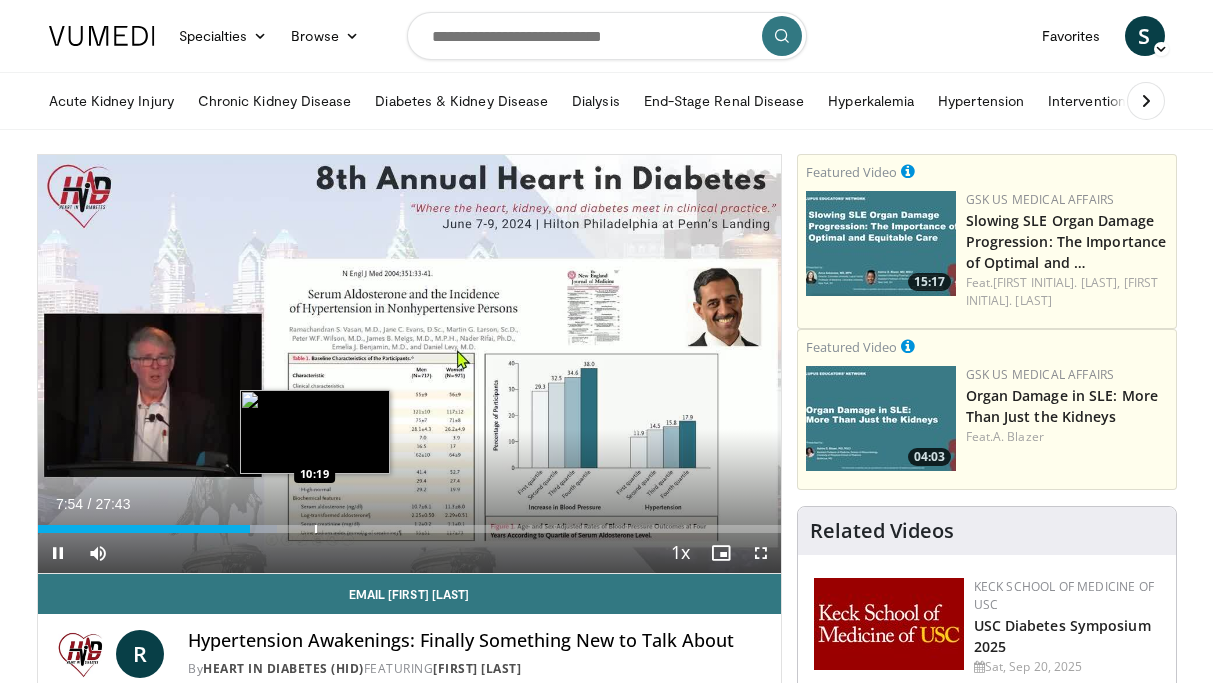 click at bounding box center (316, 529) 